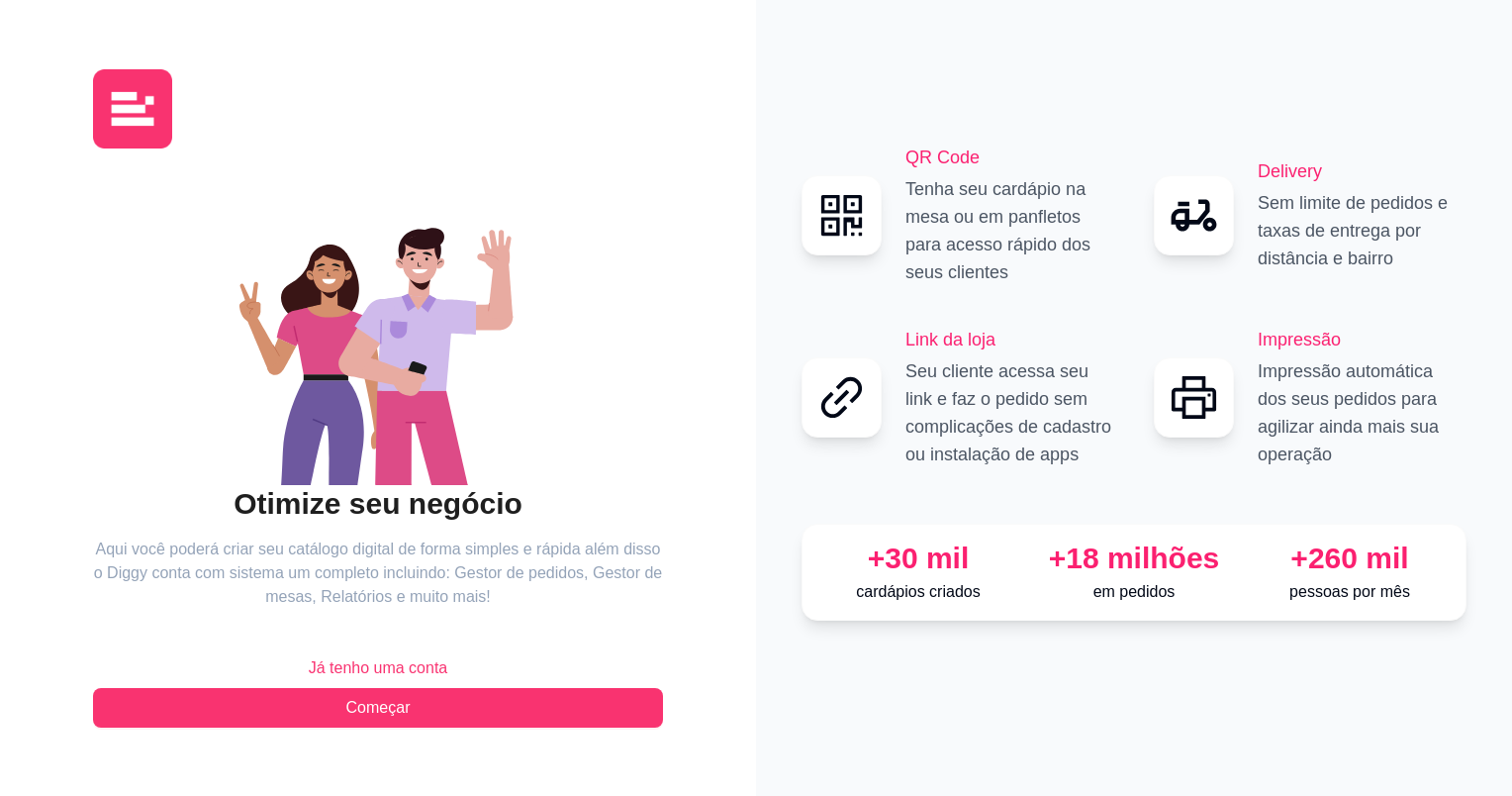 scroll, scrollTop: 0, scrollLeft: 0, axis: both 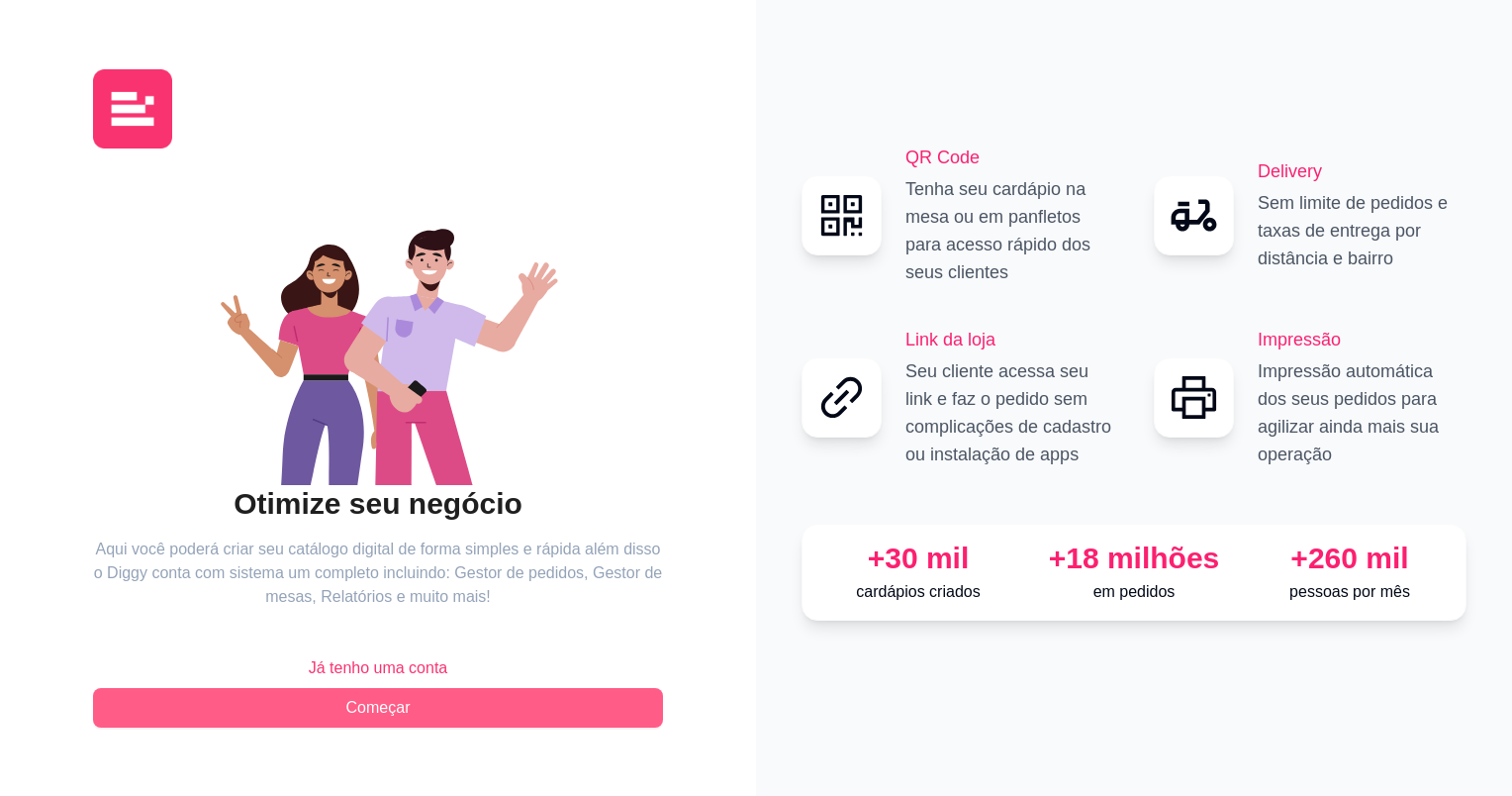 click on "Começar" at bounding box center [378, 708] 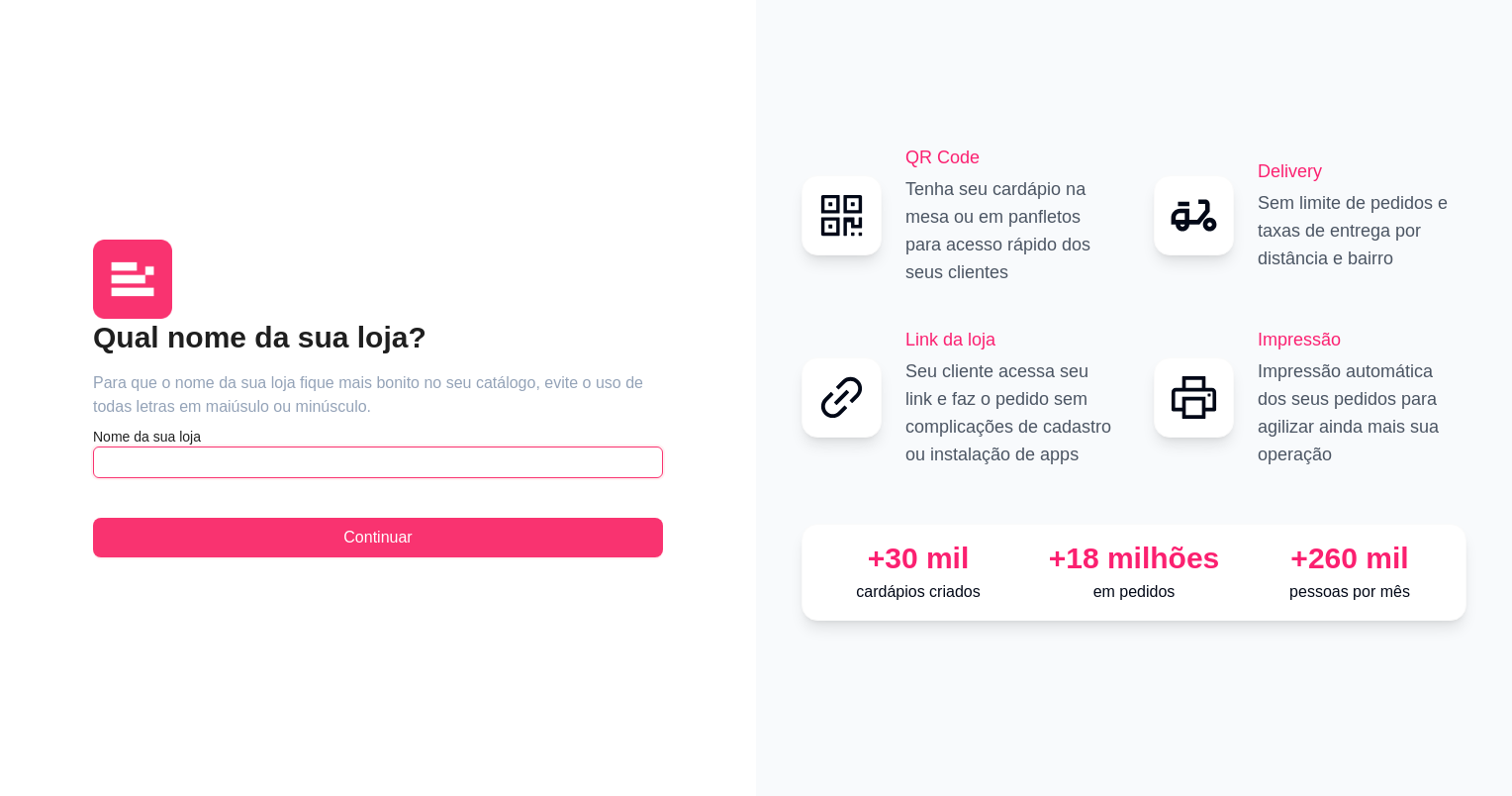 click at bounding box center [378, 462] 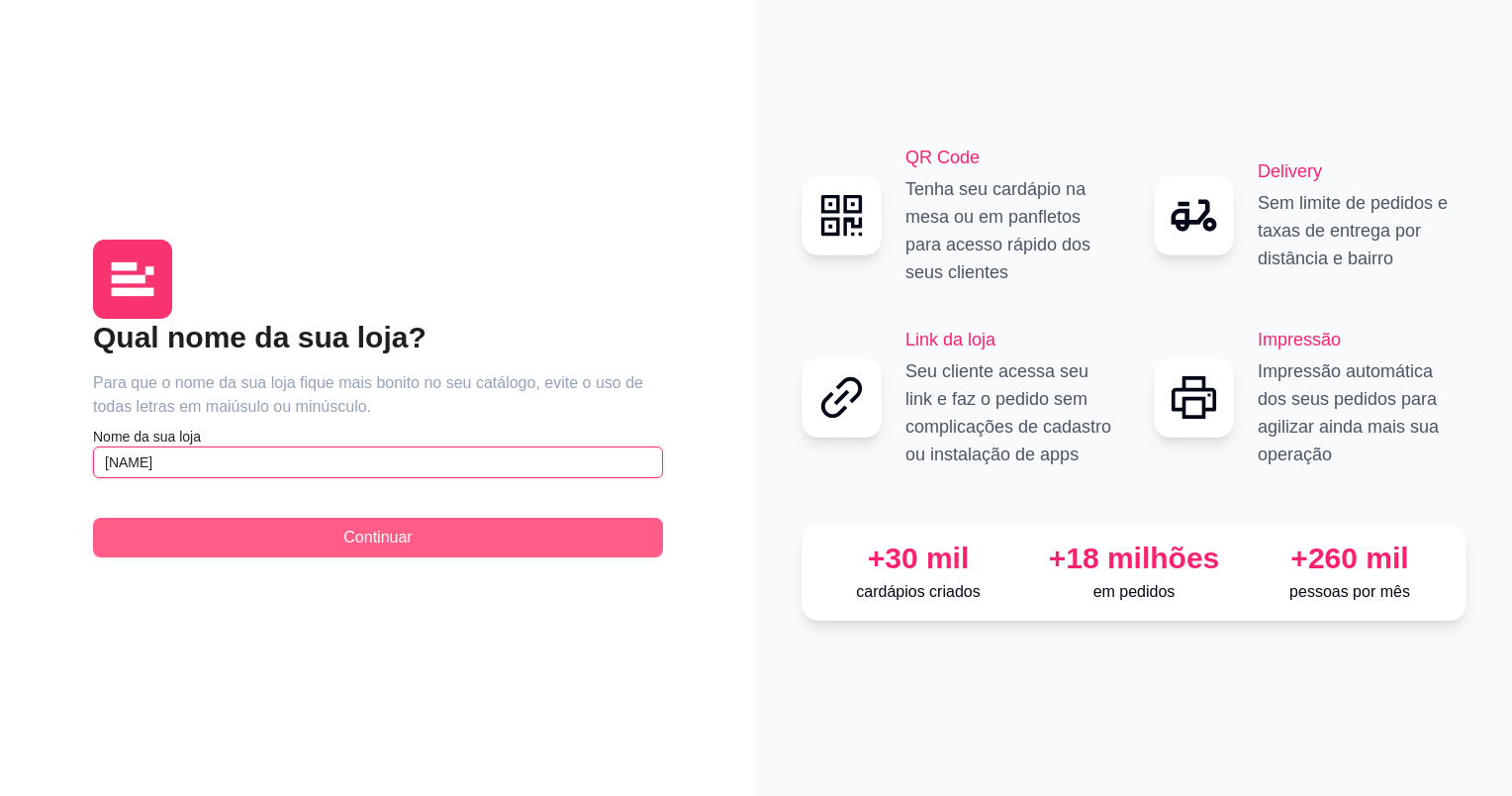 type on "[NAME]" 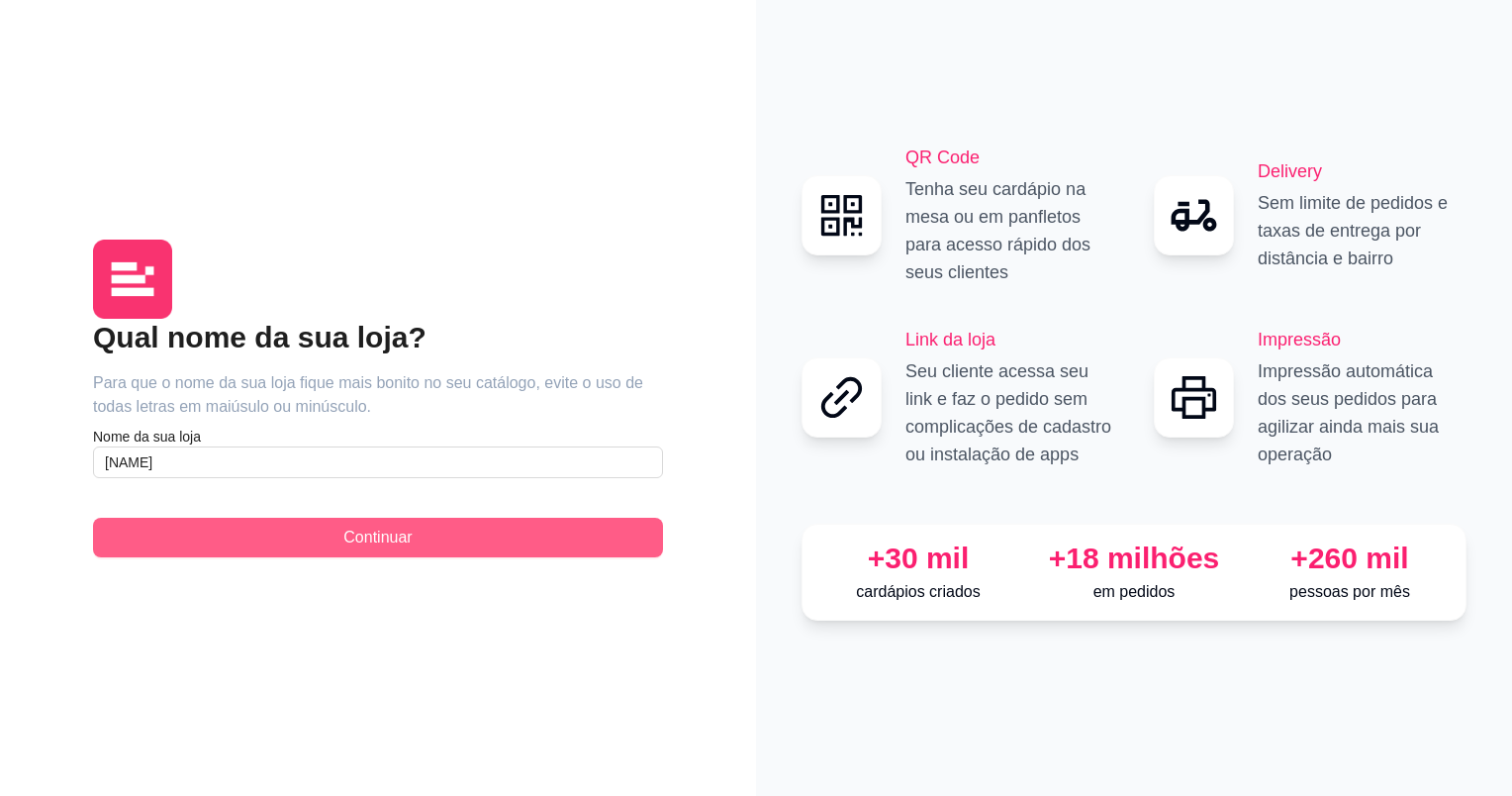click on "Continuar" at bounding box center [378, 538] 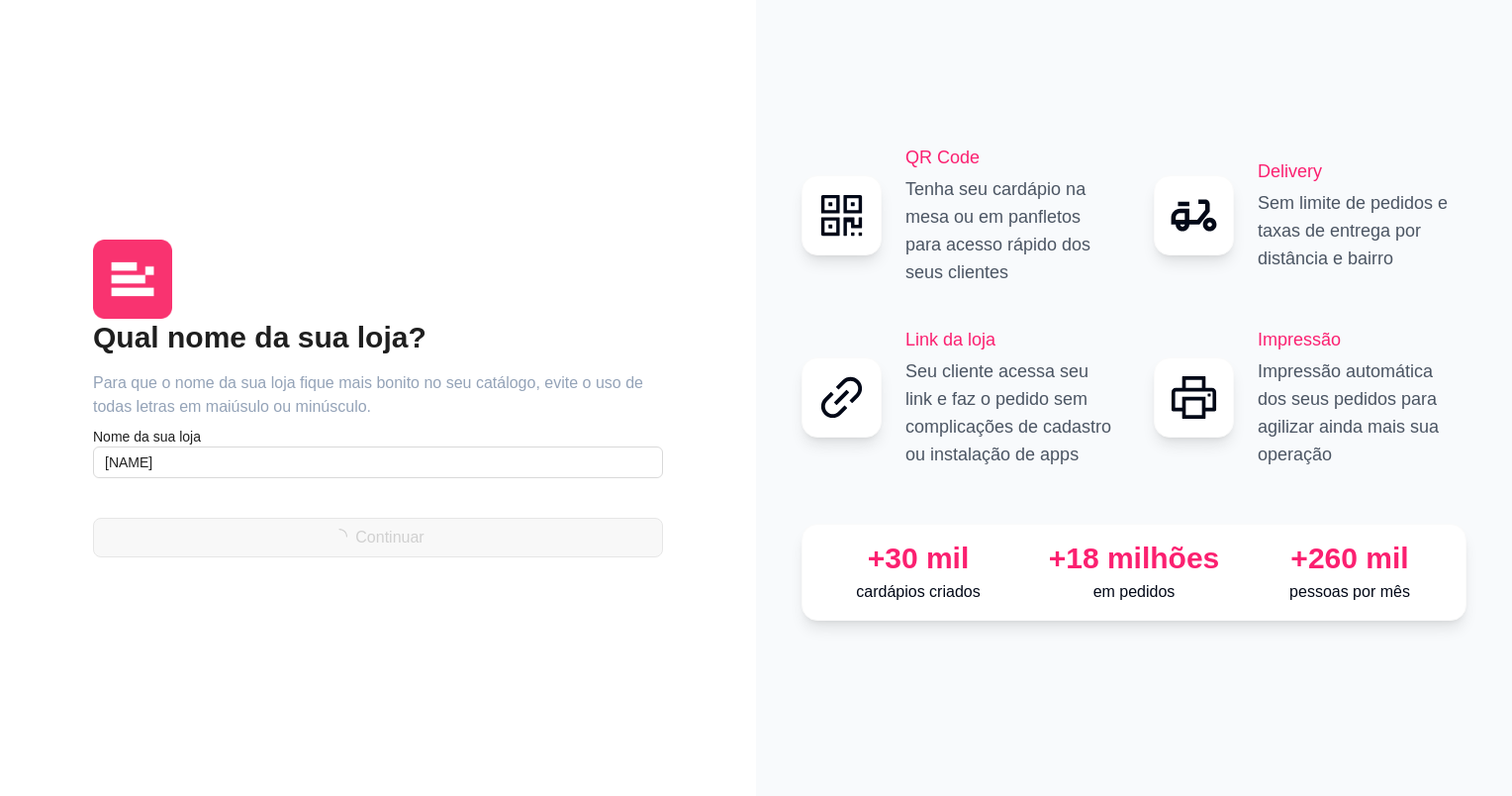 click on "Qual nome da sua loja? Para que o nome da sua loja fique mais bonito no seu catálogo, evite o uso de todas letras em maiúsulo ou minúsculo. Nome da sua loja [NAME] Continuar" at bounding box center (378, 398) 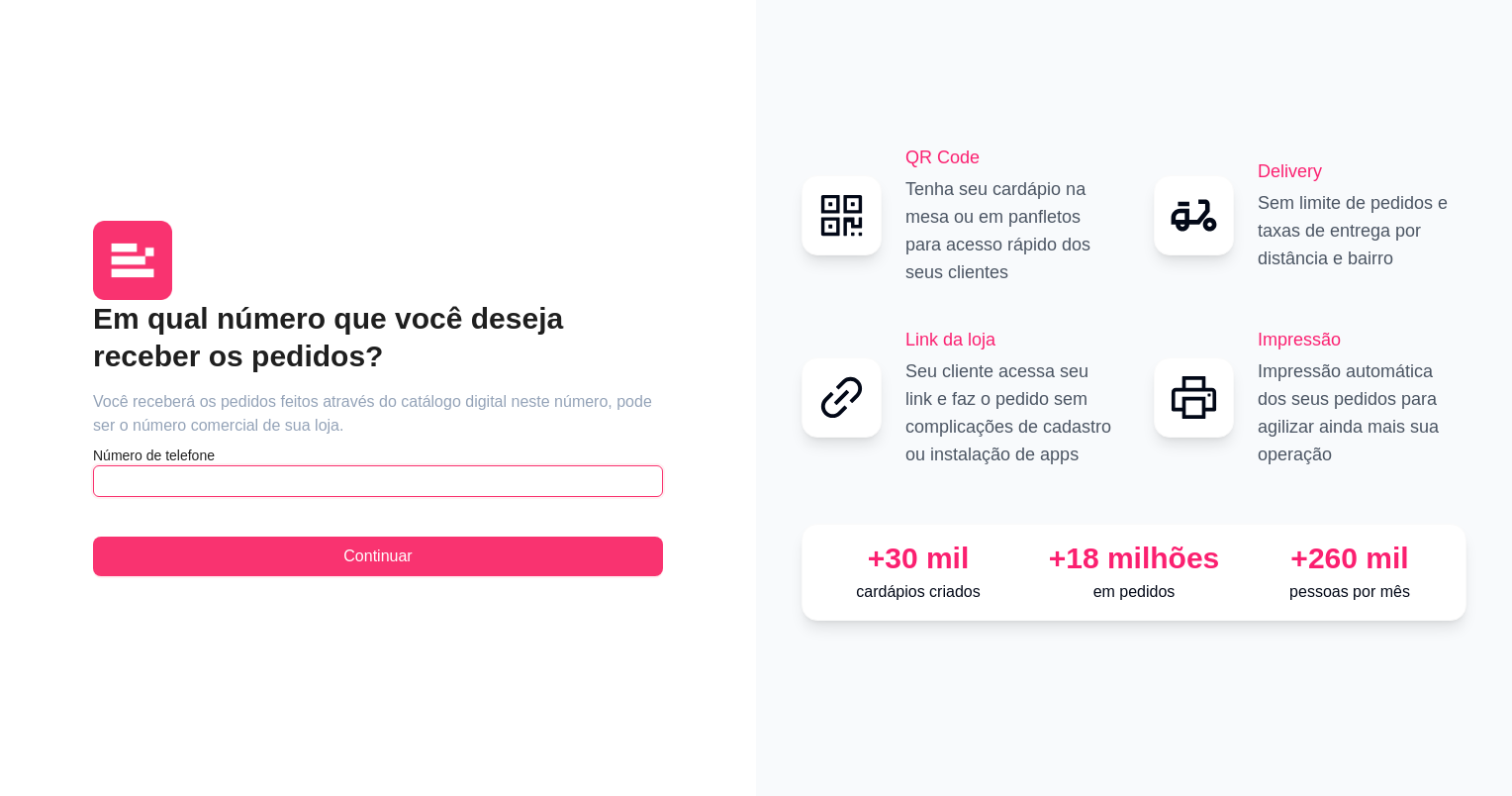 click at bounding box center [378, 481] 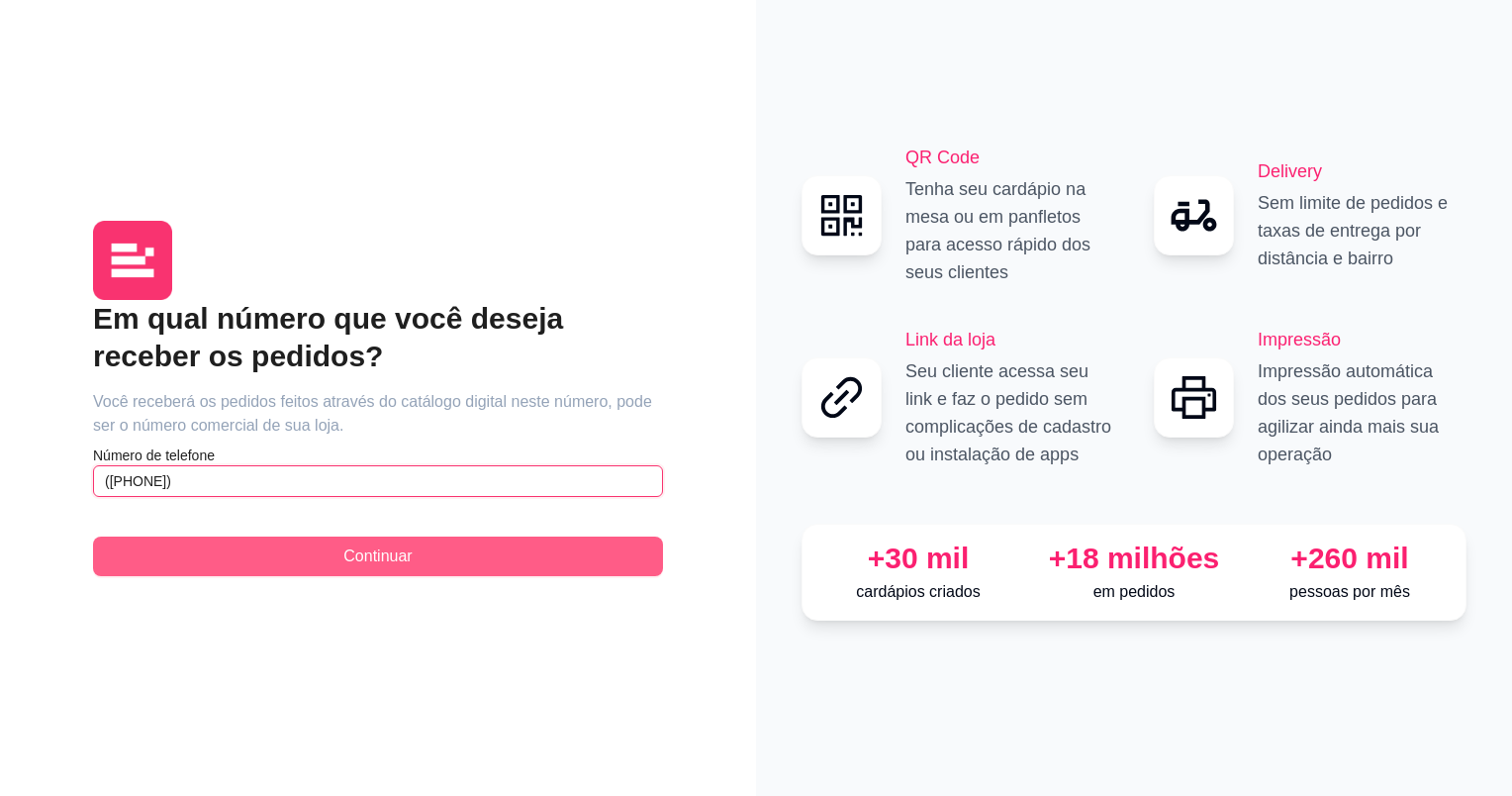 type on "([PHONE])" 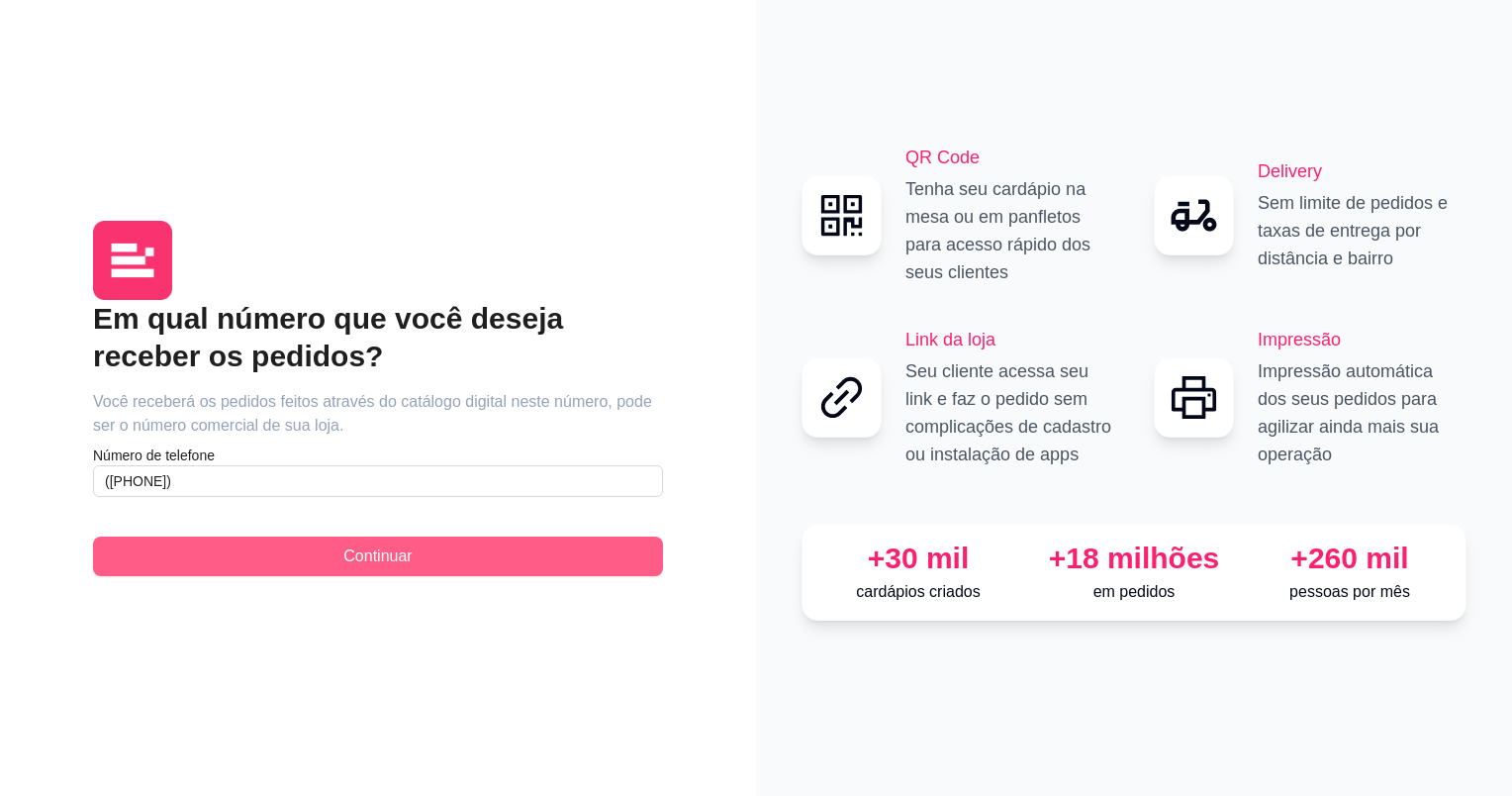 click on "Continuar" at bounding box center (378, 556) 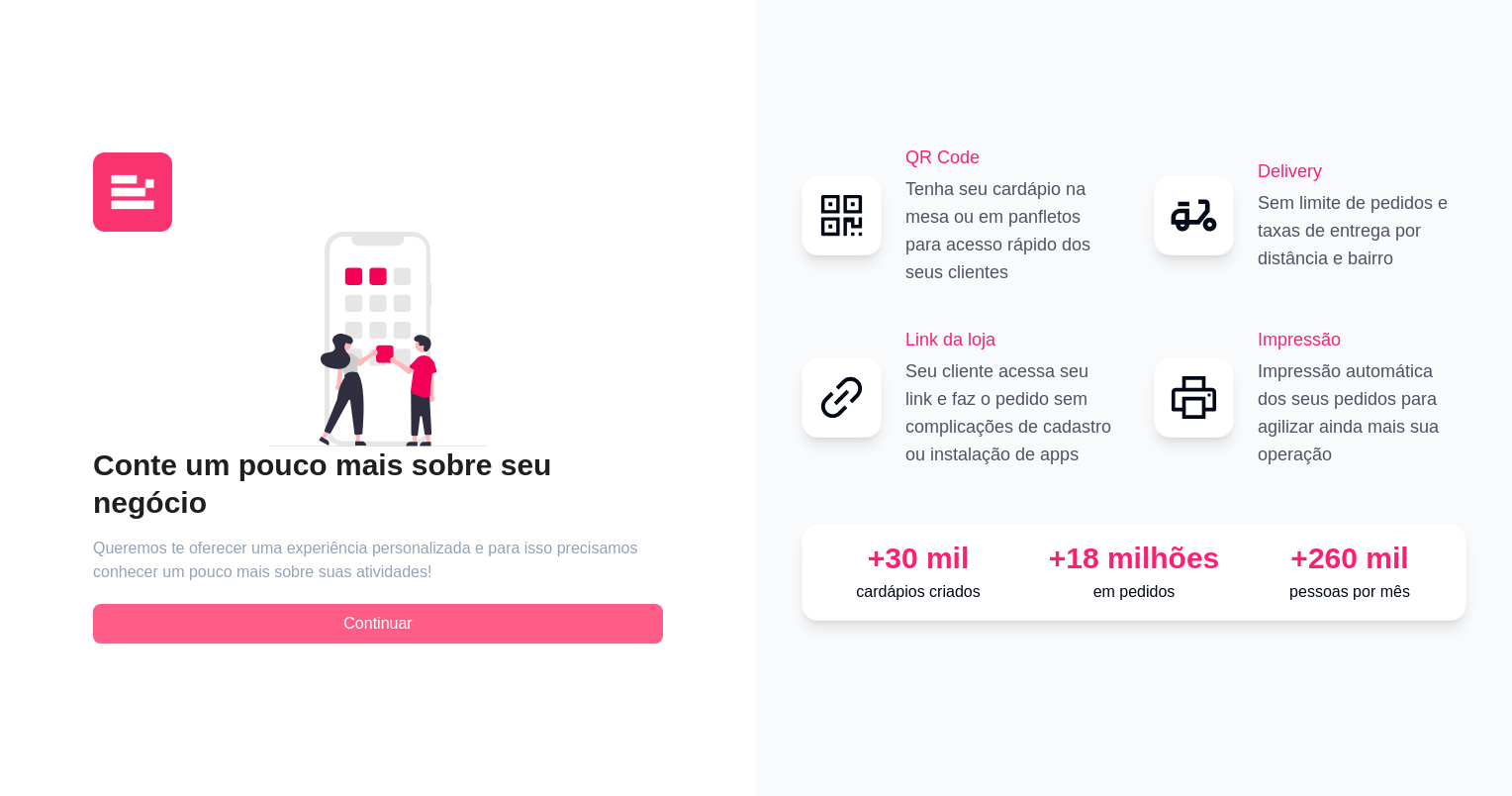click on "Continuar" at bounding box center (378, 624) 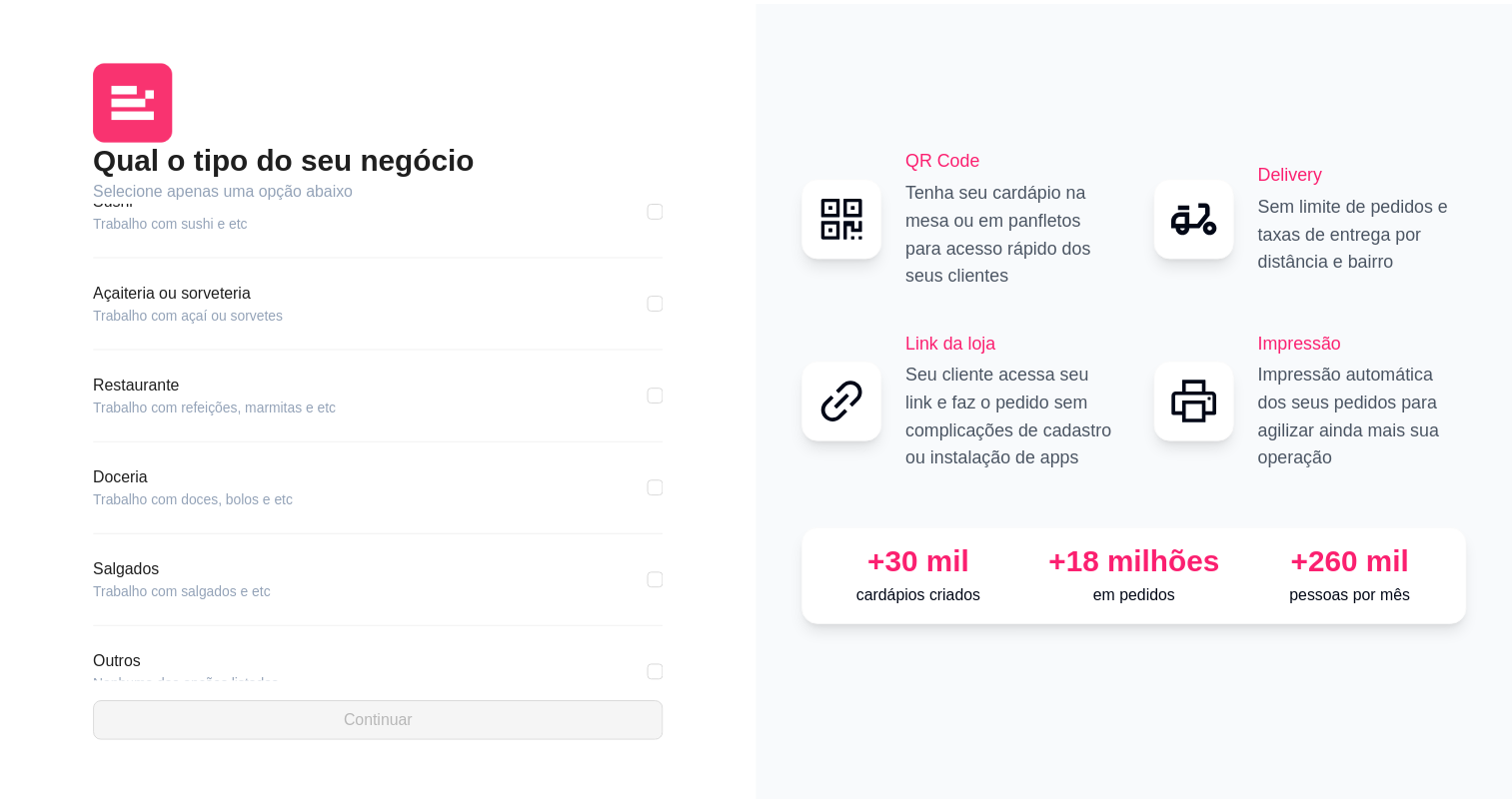 scroll, scrollTop: 280, scrollLeft: 0, axis: vertical 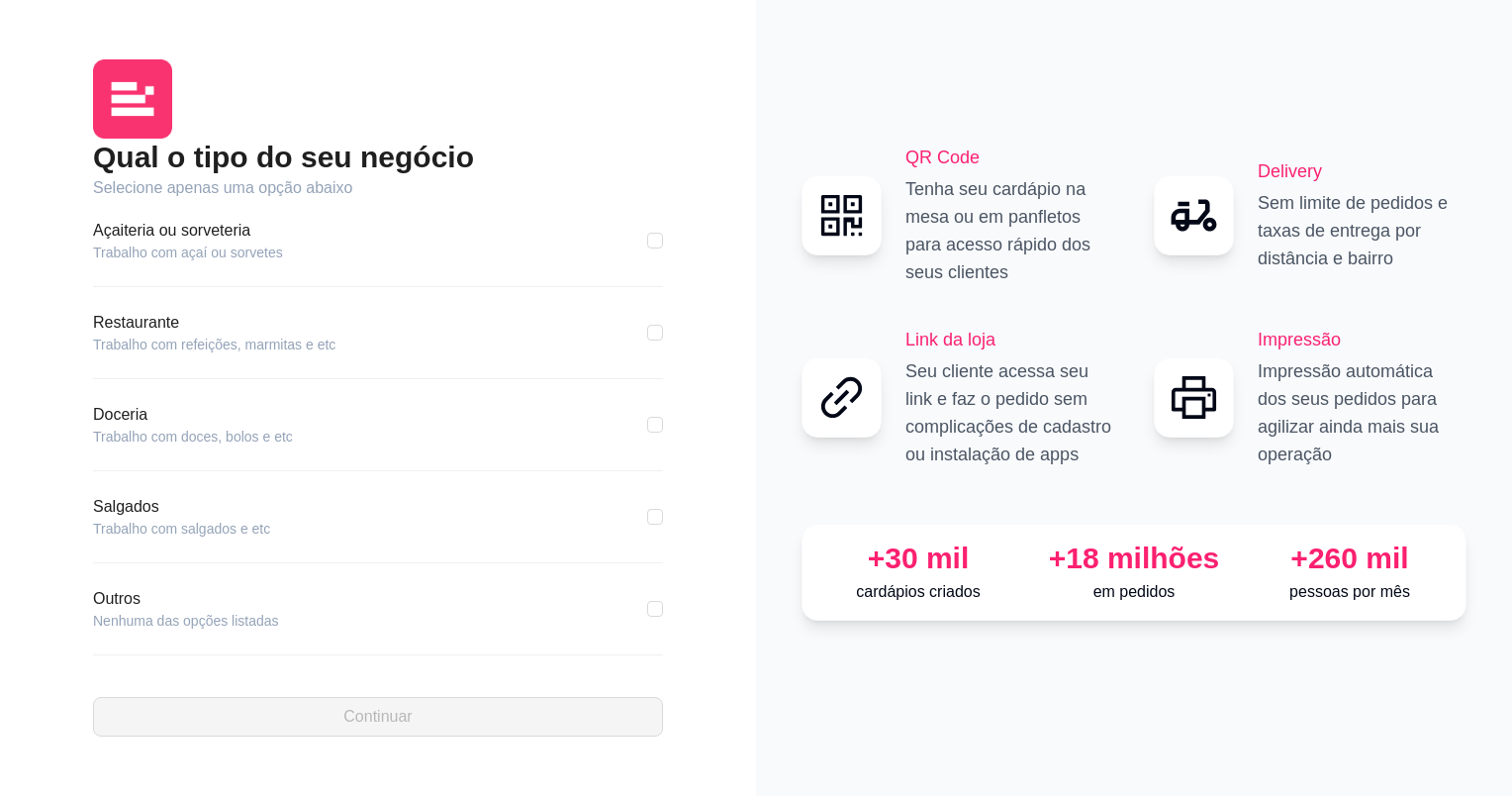 click on "Salgados Trabalho com salgados e etc" at bounding box center [378, 517] 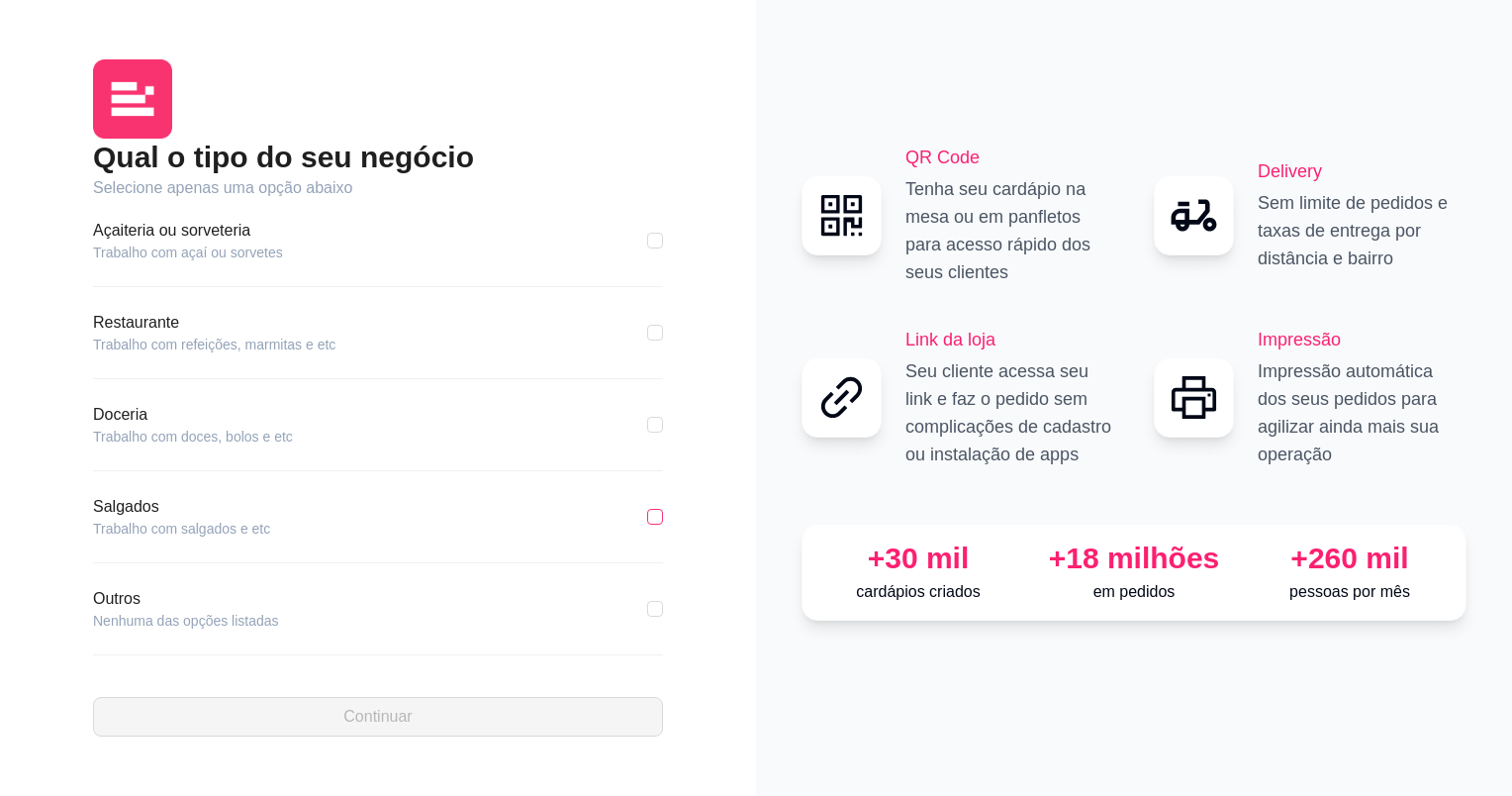 click at bounding box center [655, 517] 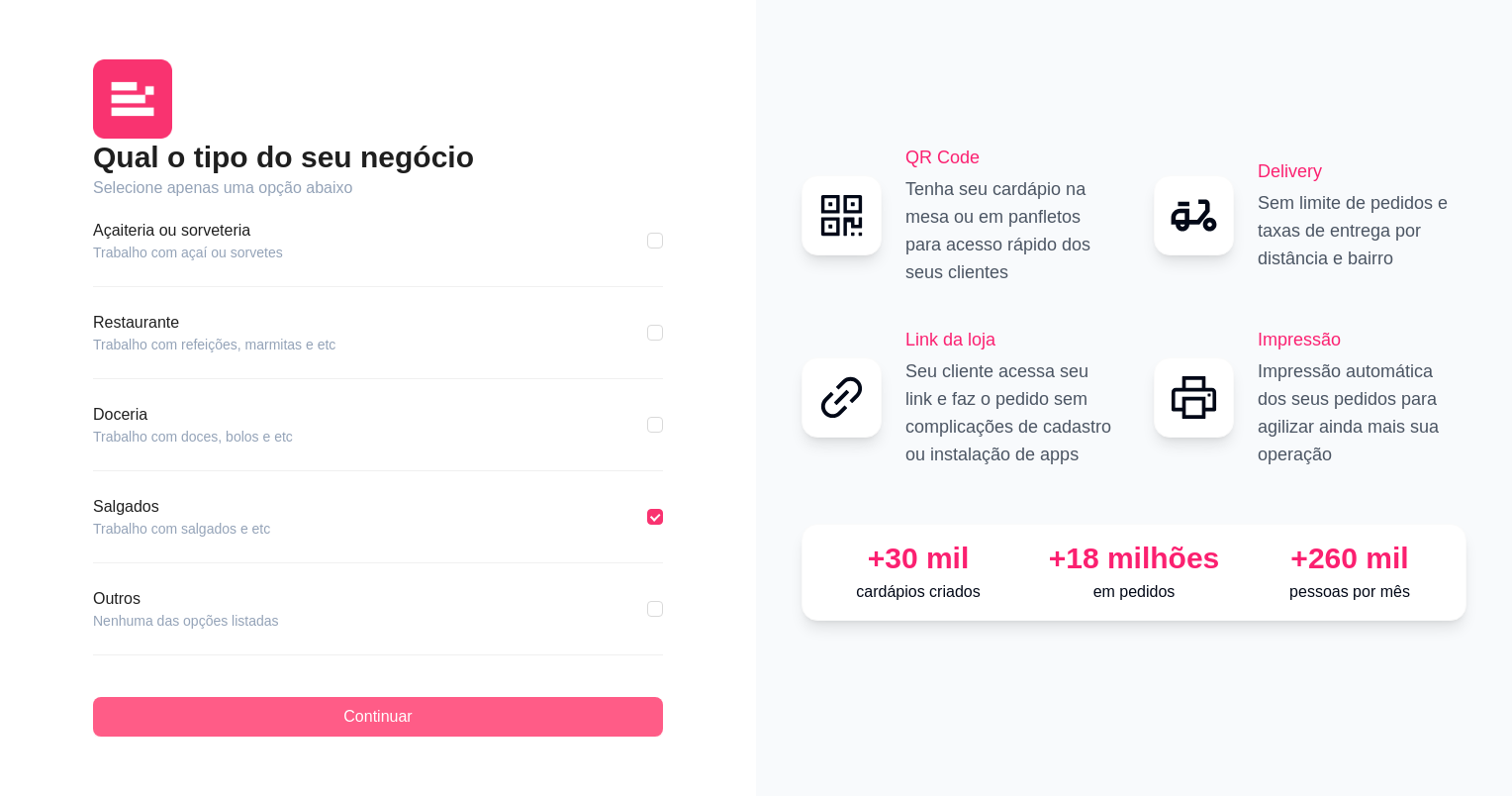 click on "Continuar" at bounding box center (378, 717) 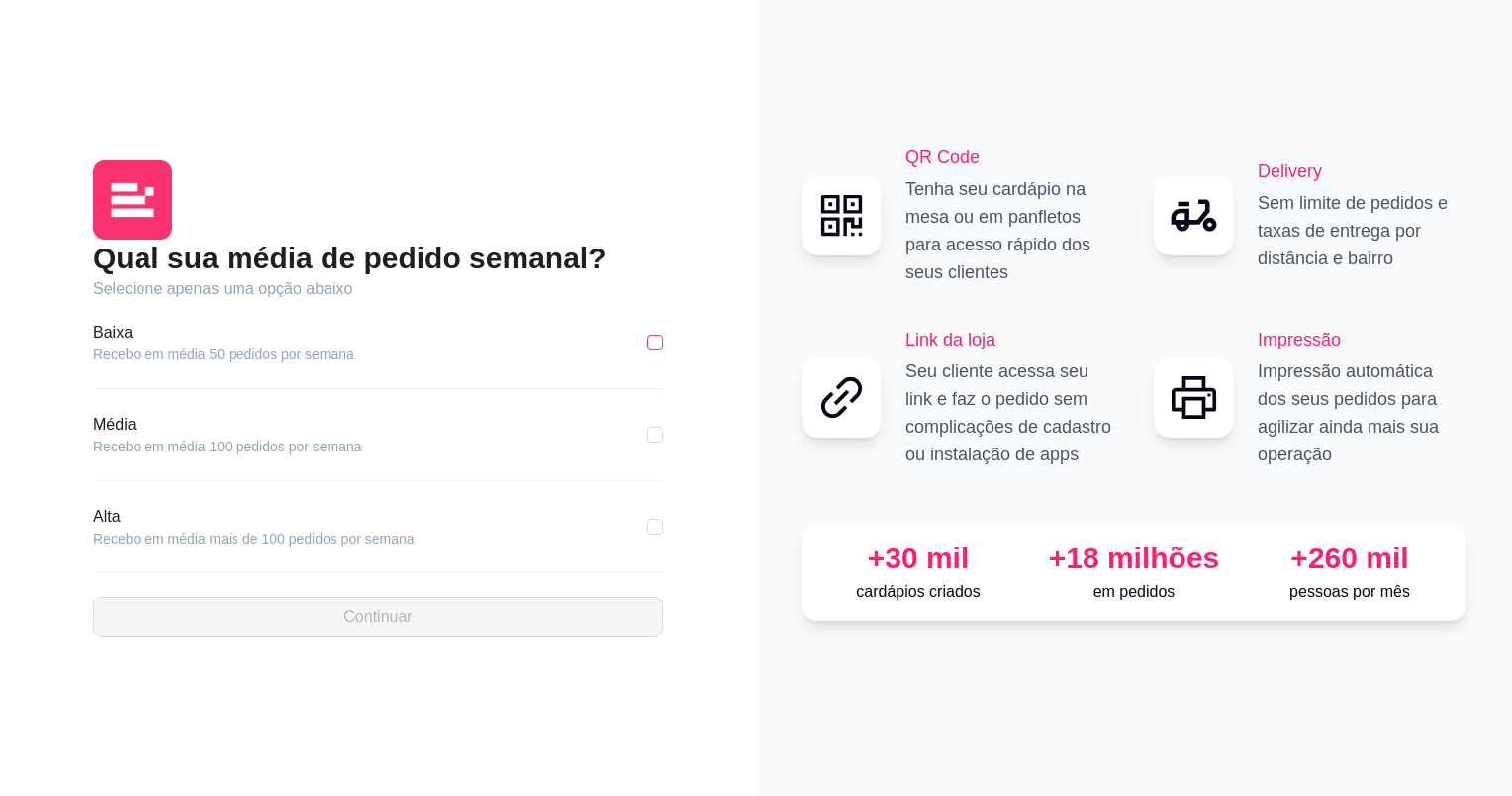 click at bounding box center [655, 343] 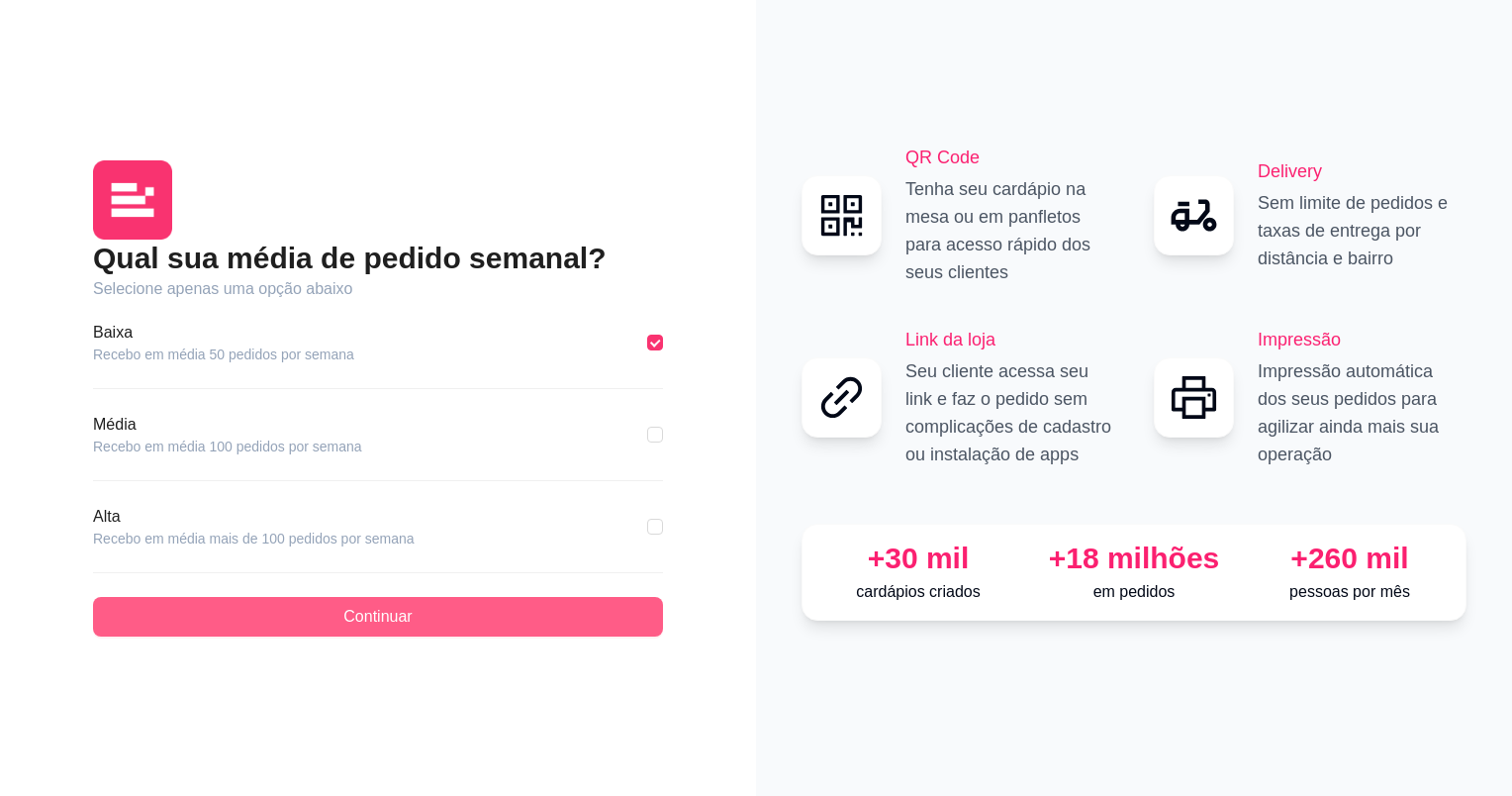click on "Continuar" at bounding box center [378, 617] 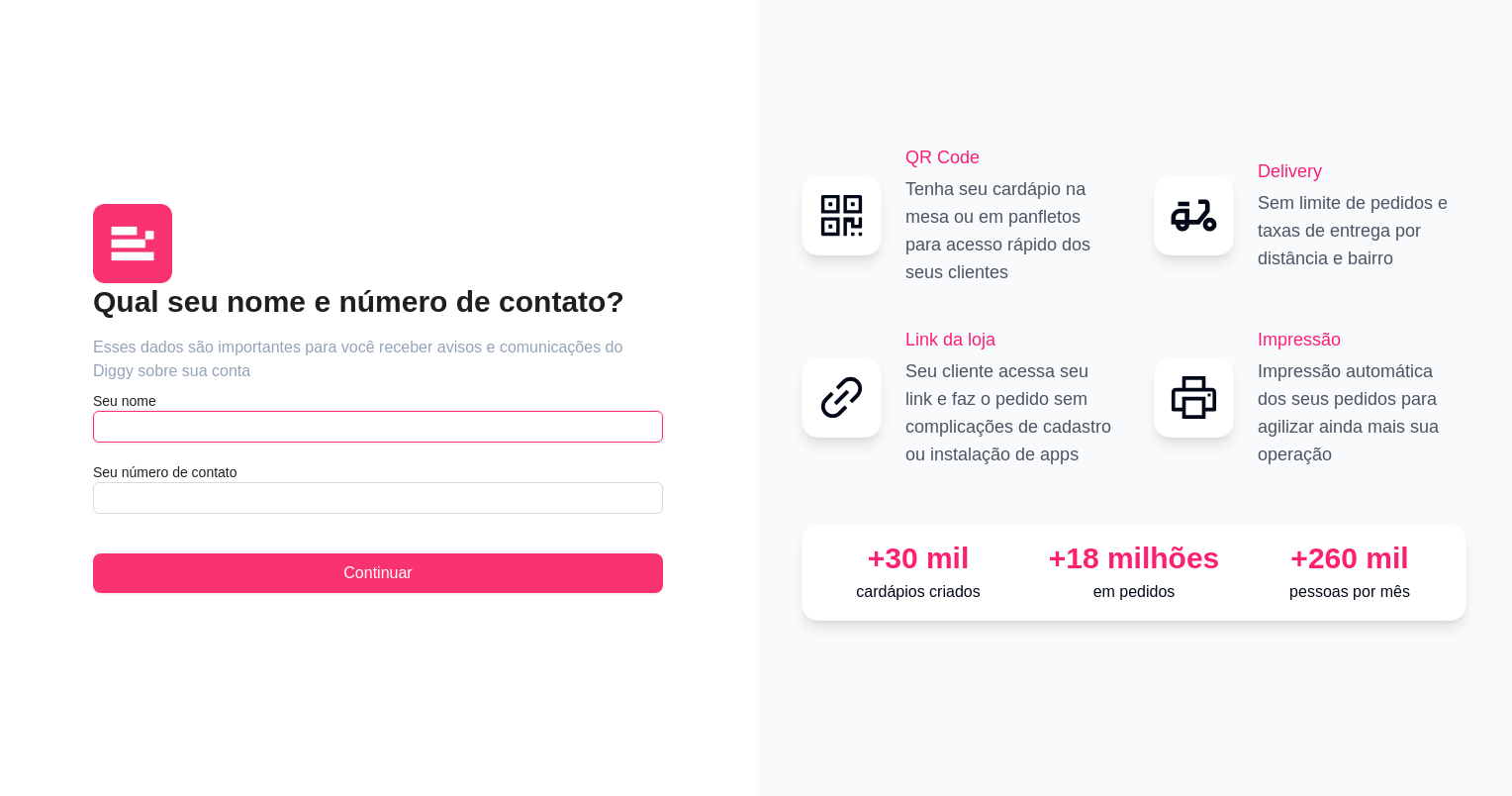 click at bounding box center [378, 427] 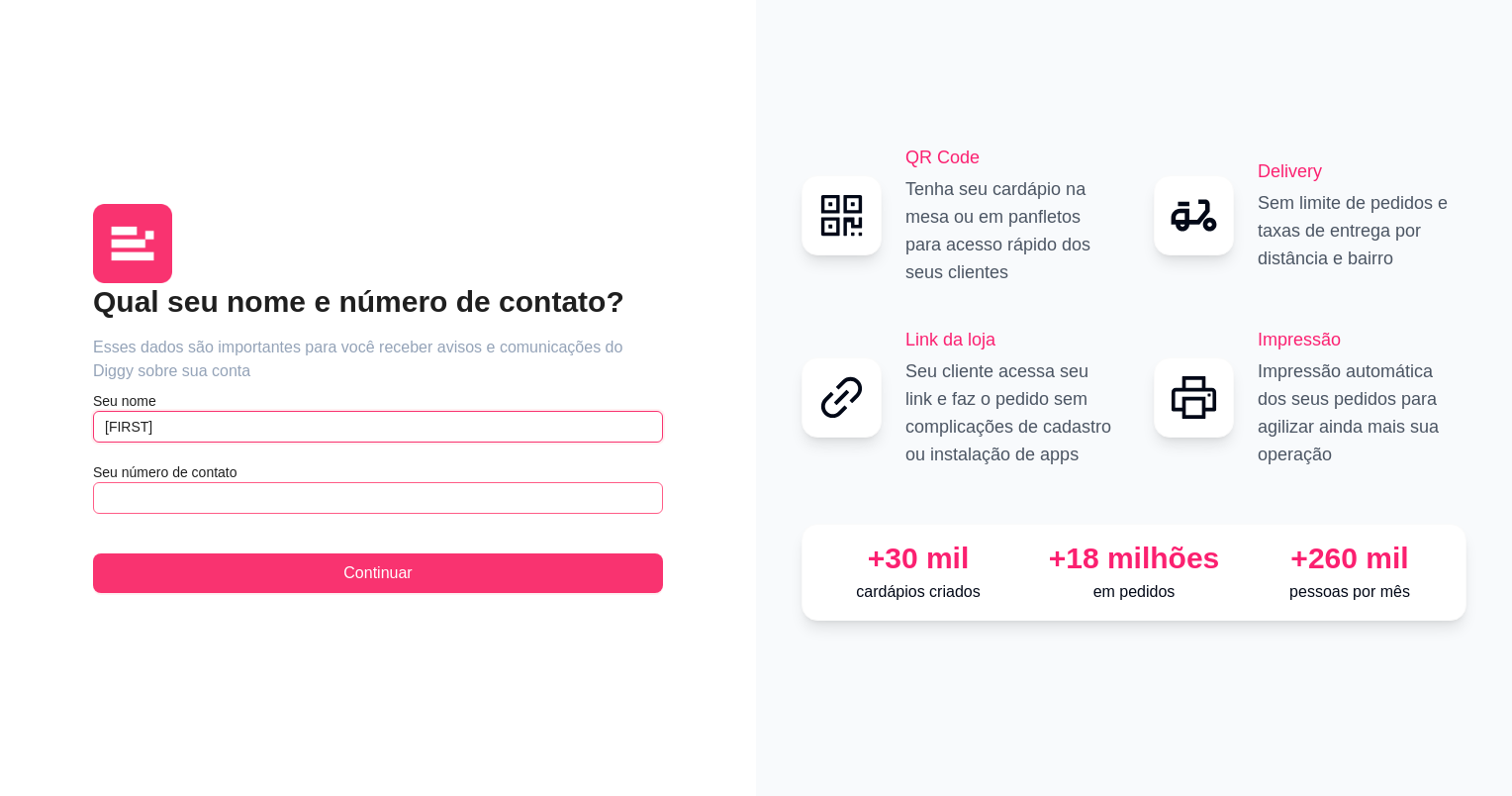 type on "[FIRST]" 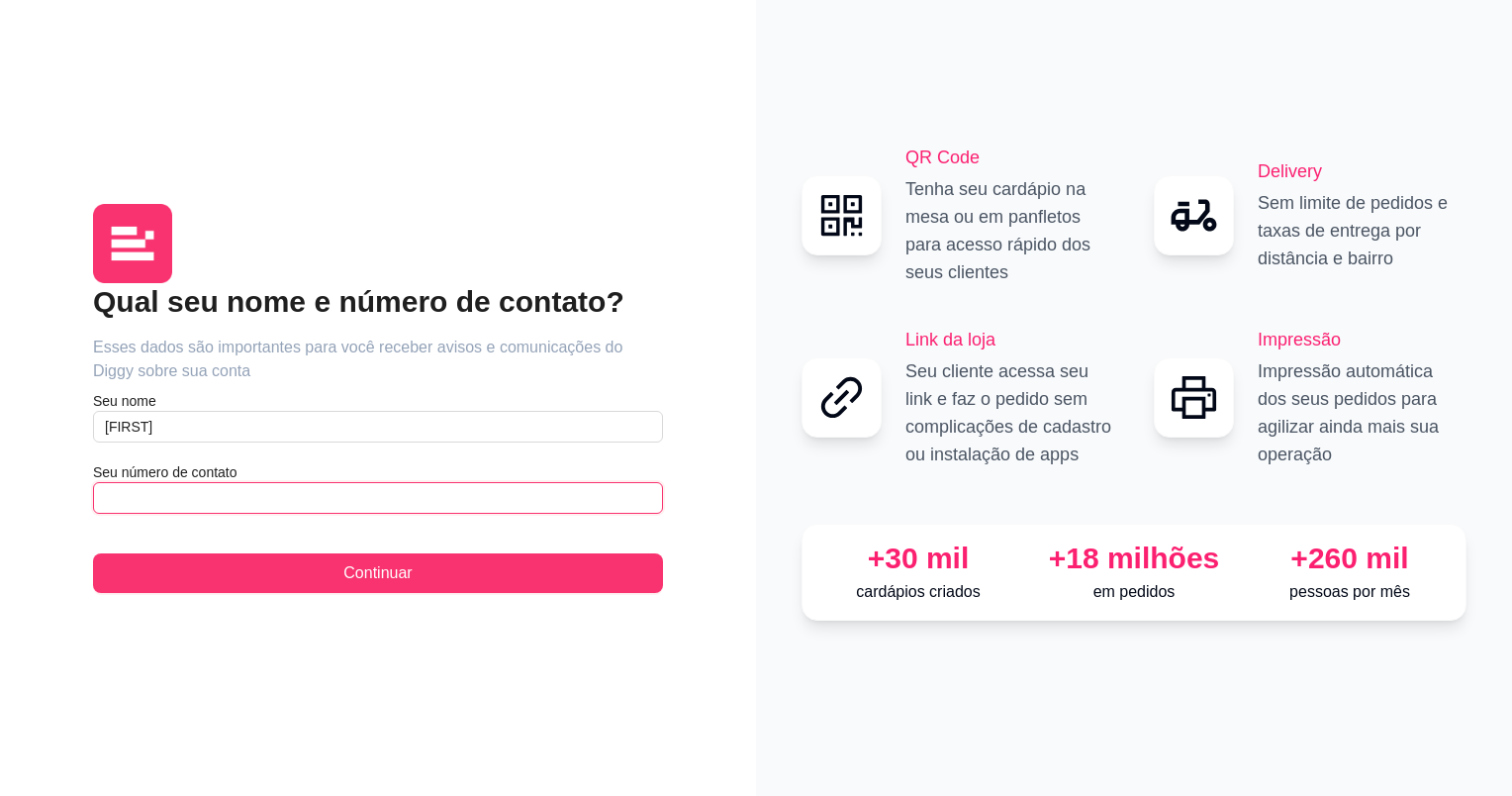 click at bounding box center (378, 498) 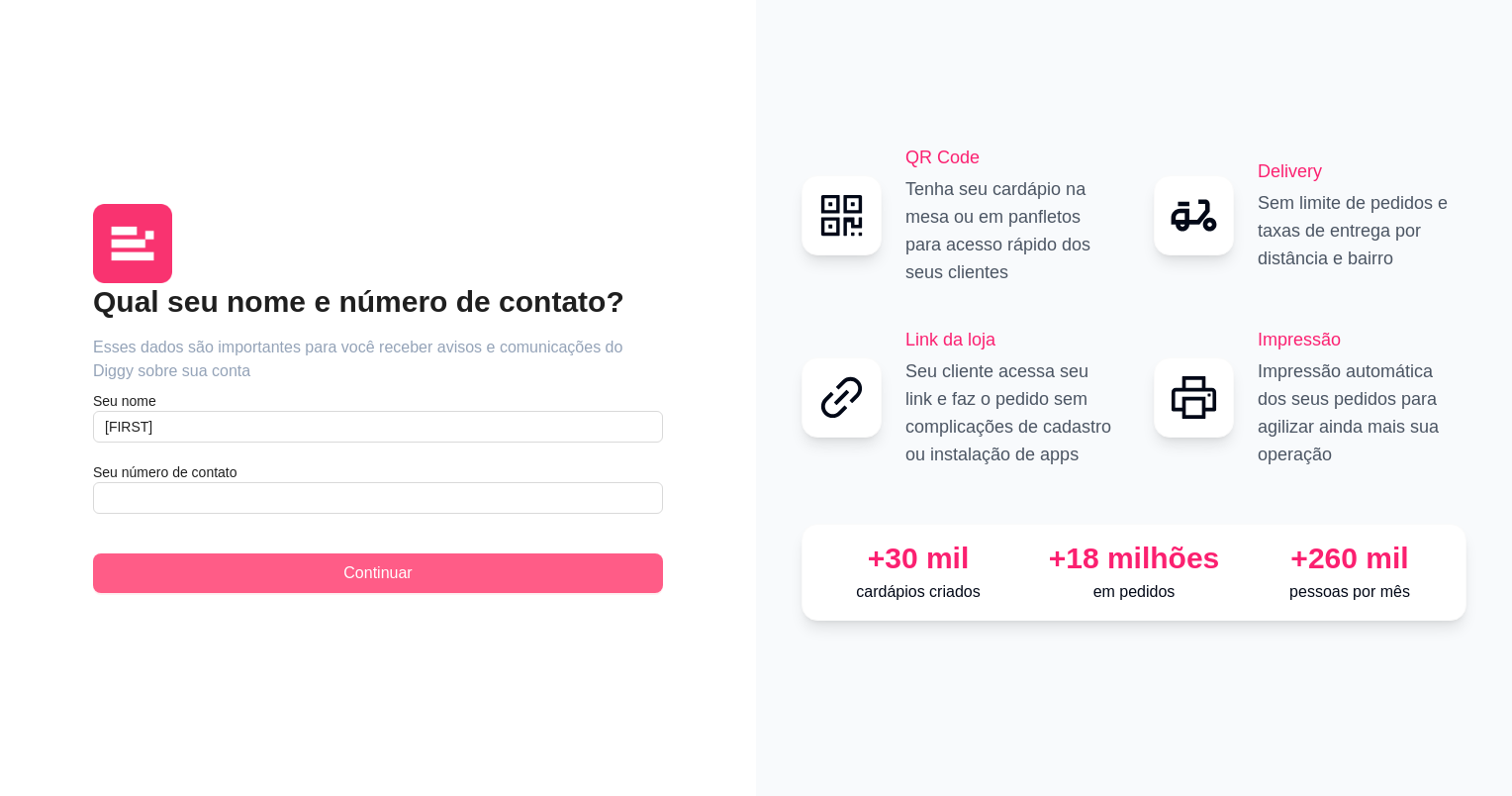click on "Continuar" at bounding box center (378, 573) 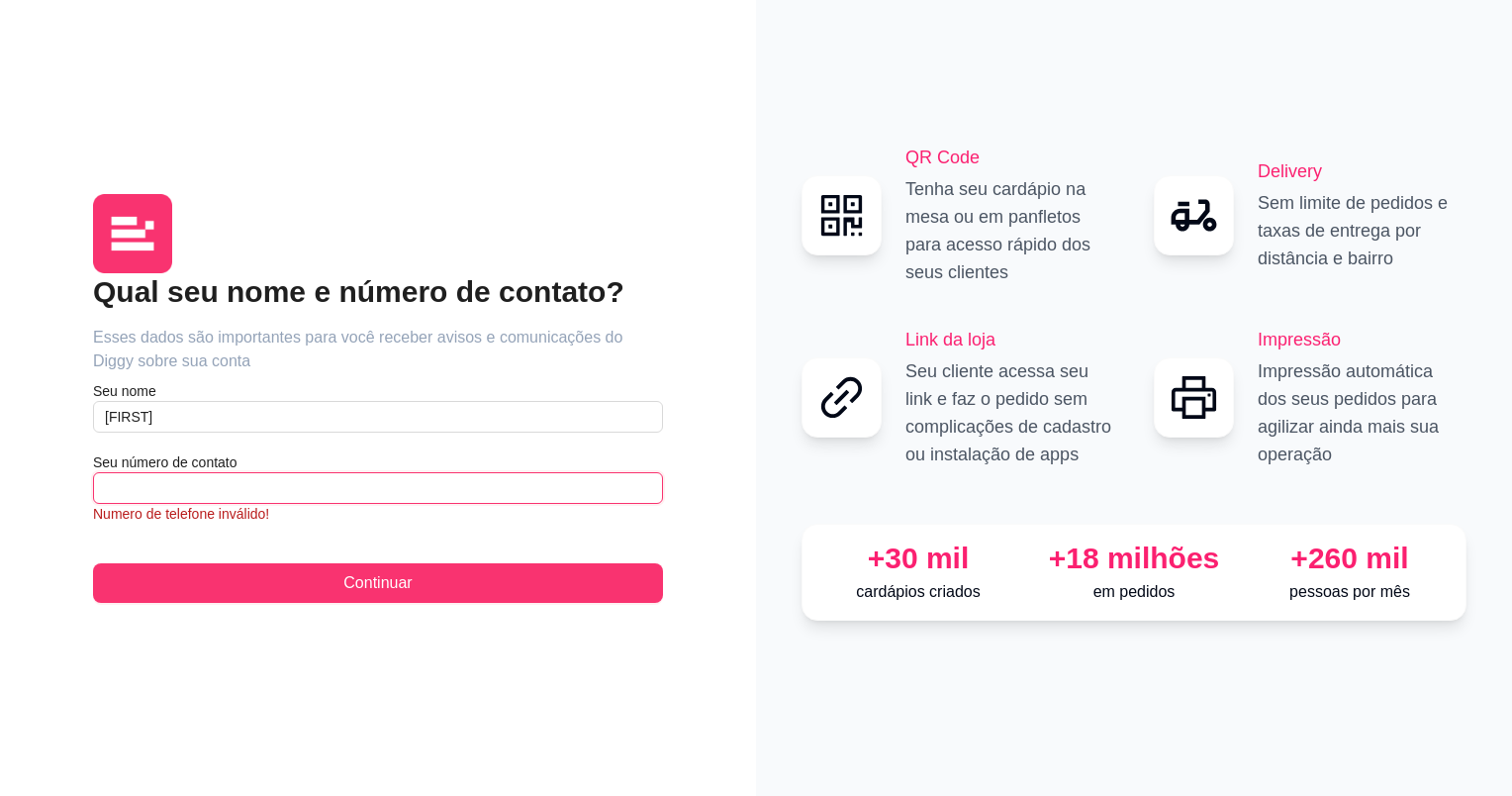 click at bounding box center (378, 488) 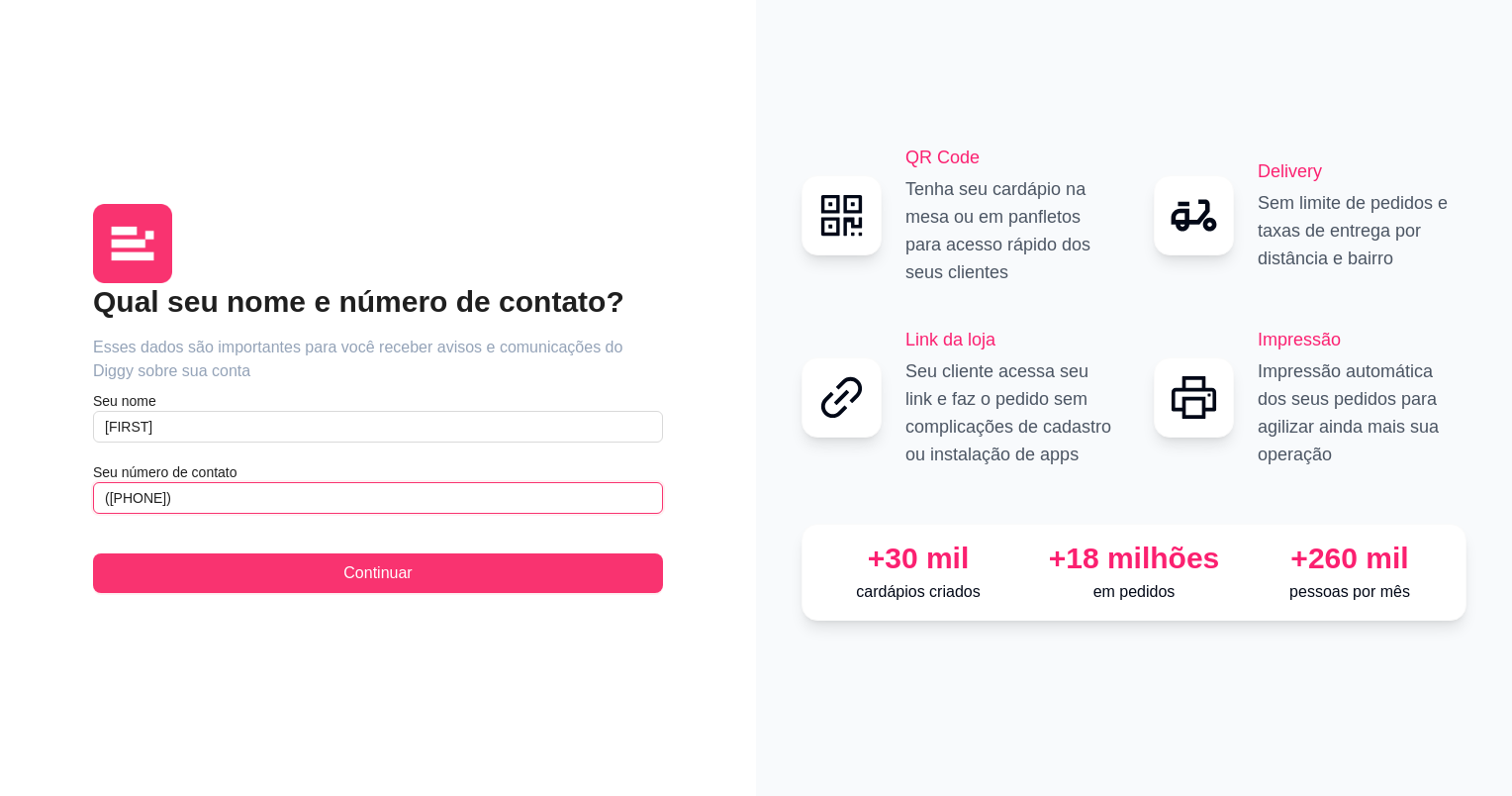 type on "([PHONE])" 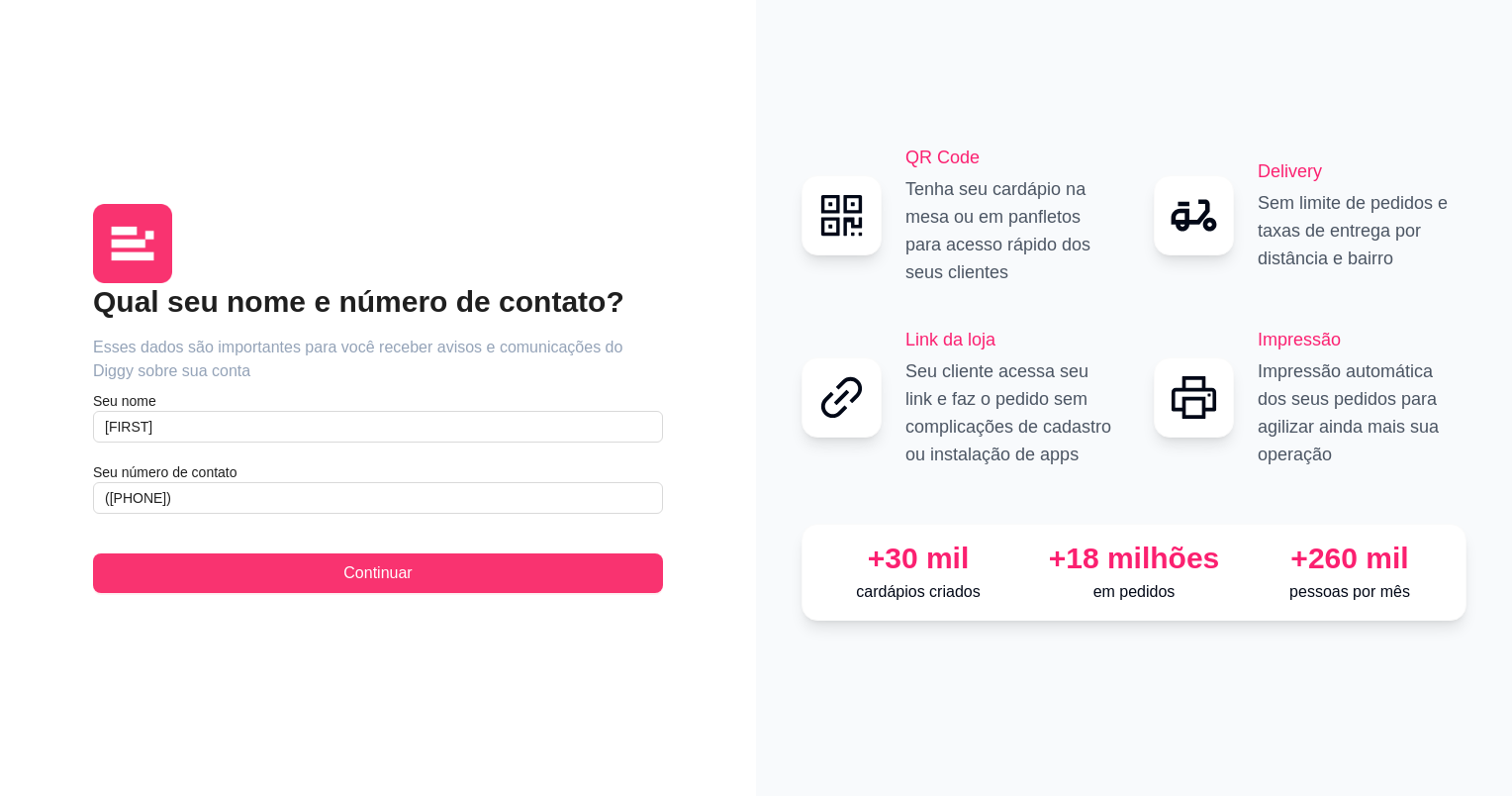 click on "Qual seu nome e número de contato? Esses dados são importantes para você receber avisos e comunicações do Diggy sobre sua conta Seu nome [FIRST] Seu número de contato ([PHONE]) Continuar" at bounding box center (378, 398) 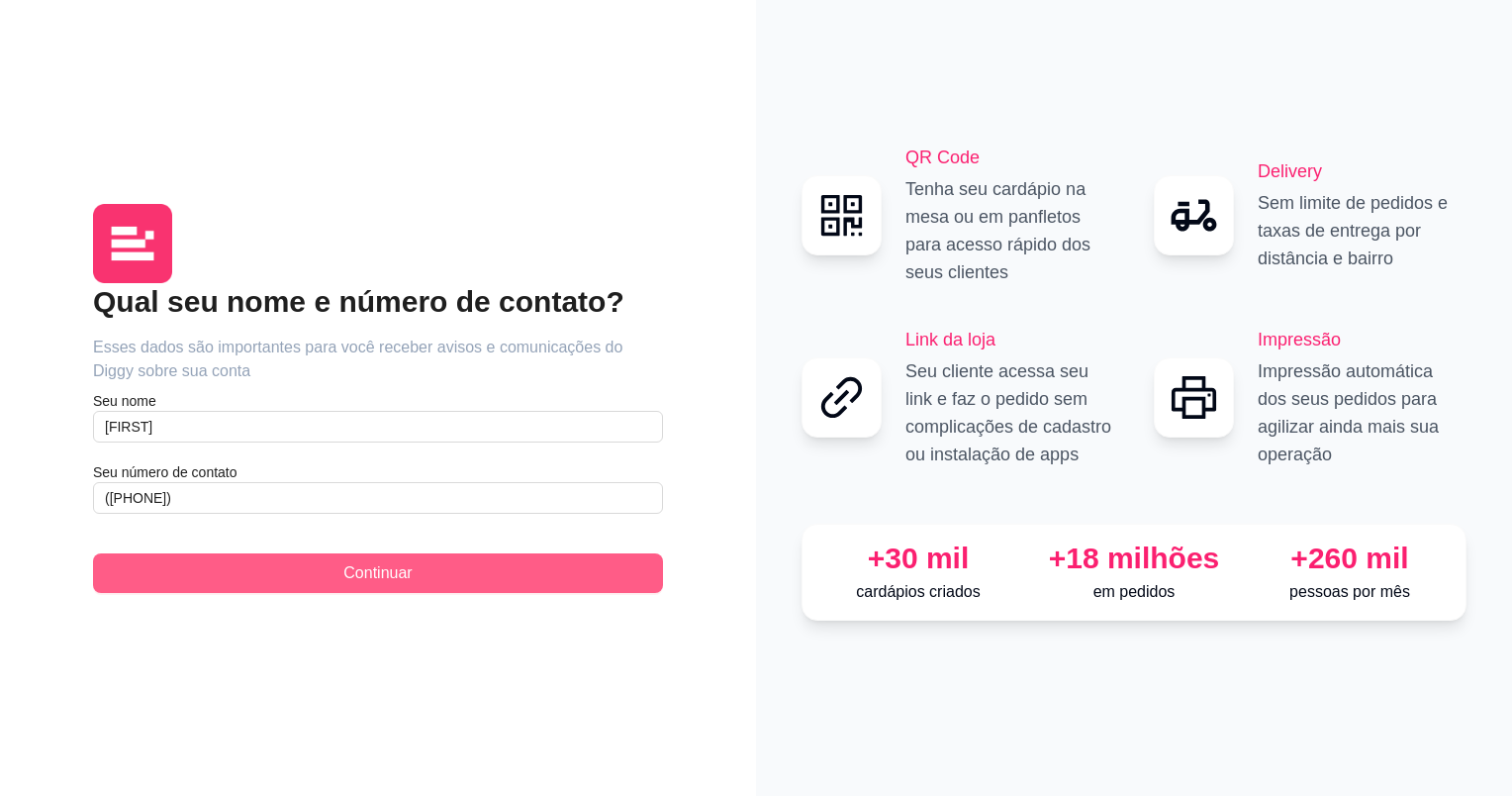 click on "Continuar" at bounding box center (378, 573) 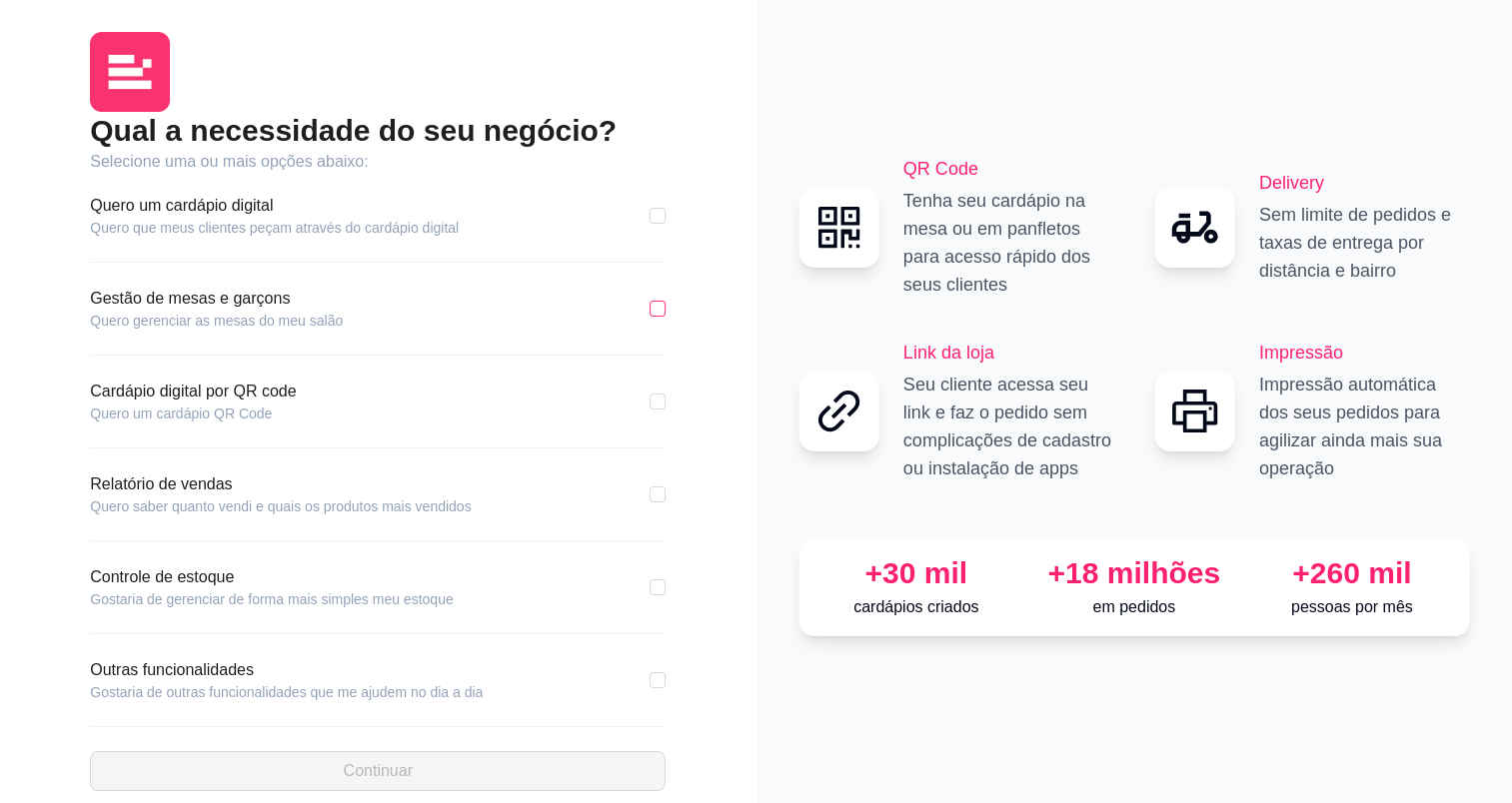 click at bounding box center [658, 309] 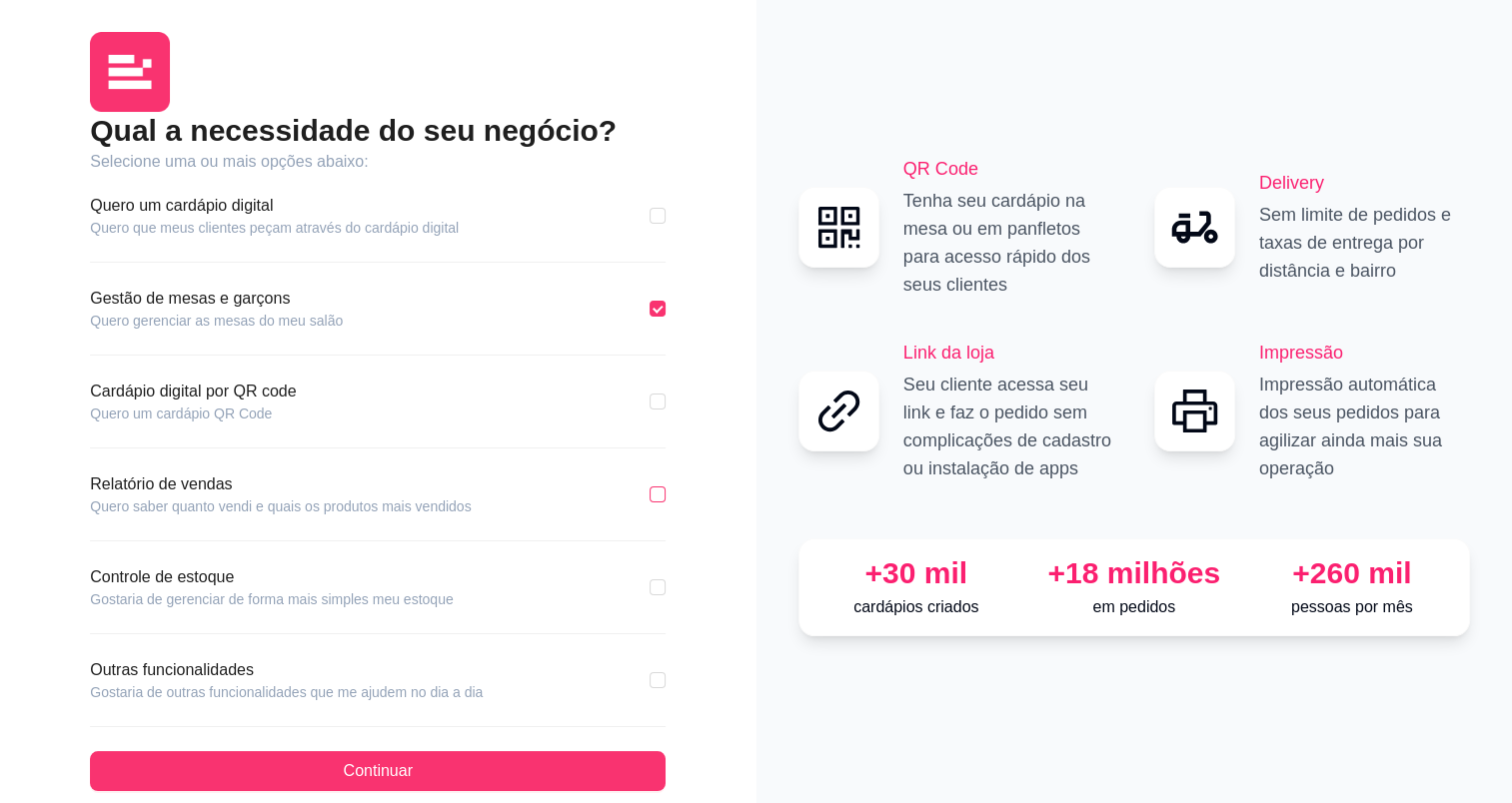 click at bounding box center (658, 494) 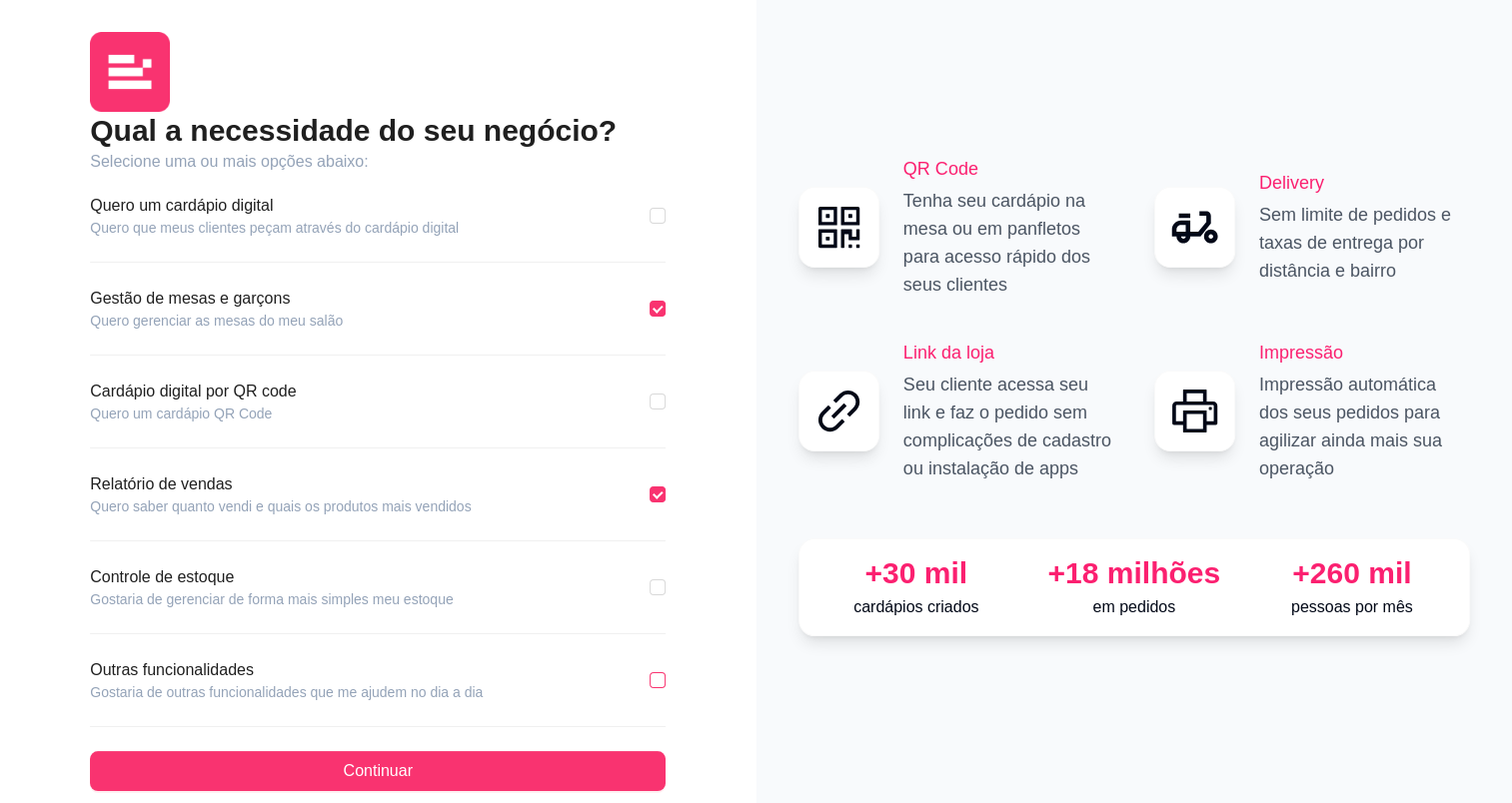 click at bounding box center (658, 680) 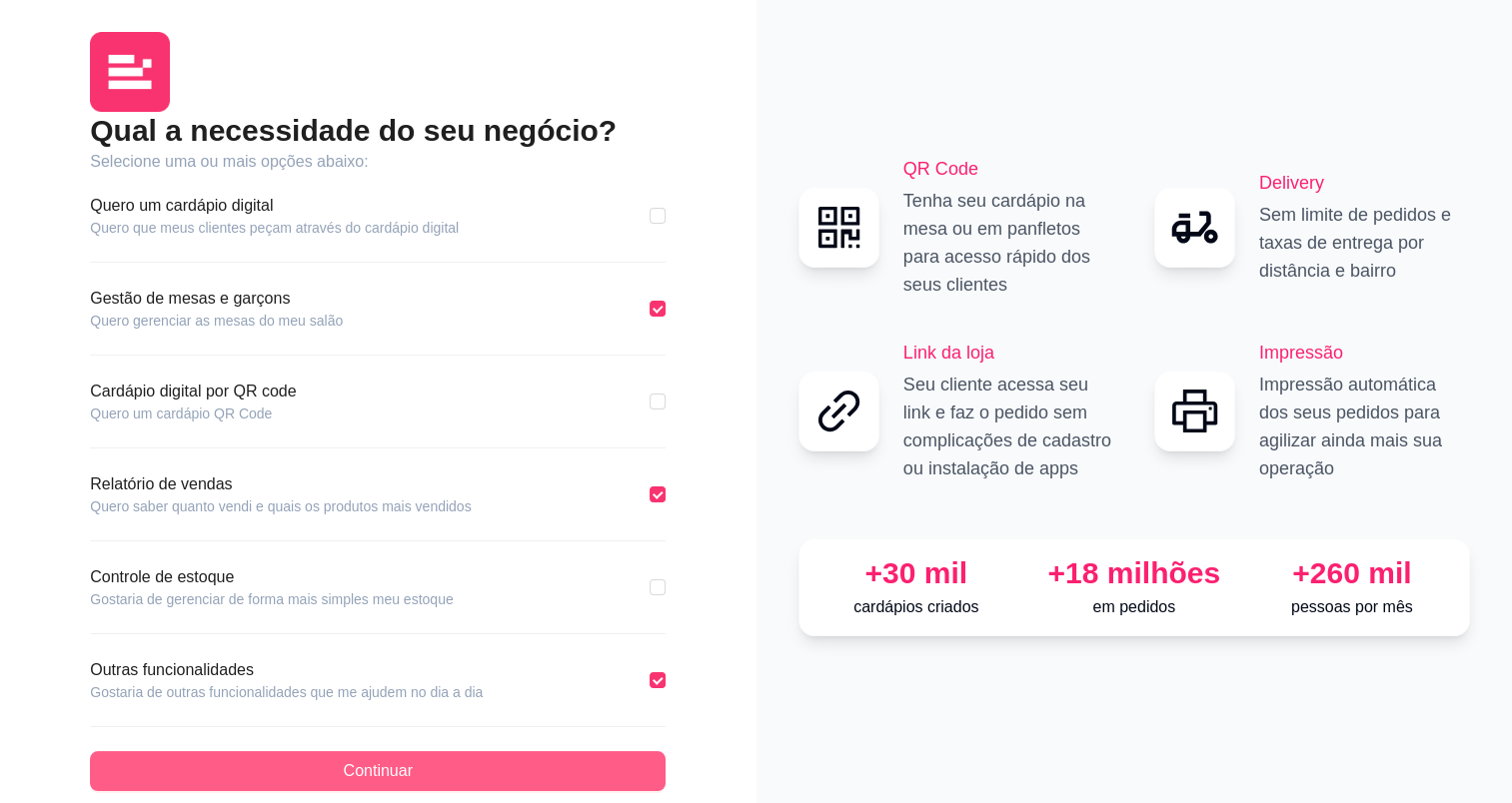 click on "Continuar" at bounding box center (378, 771) 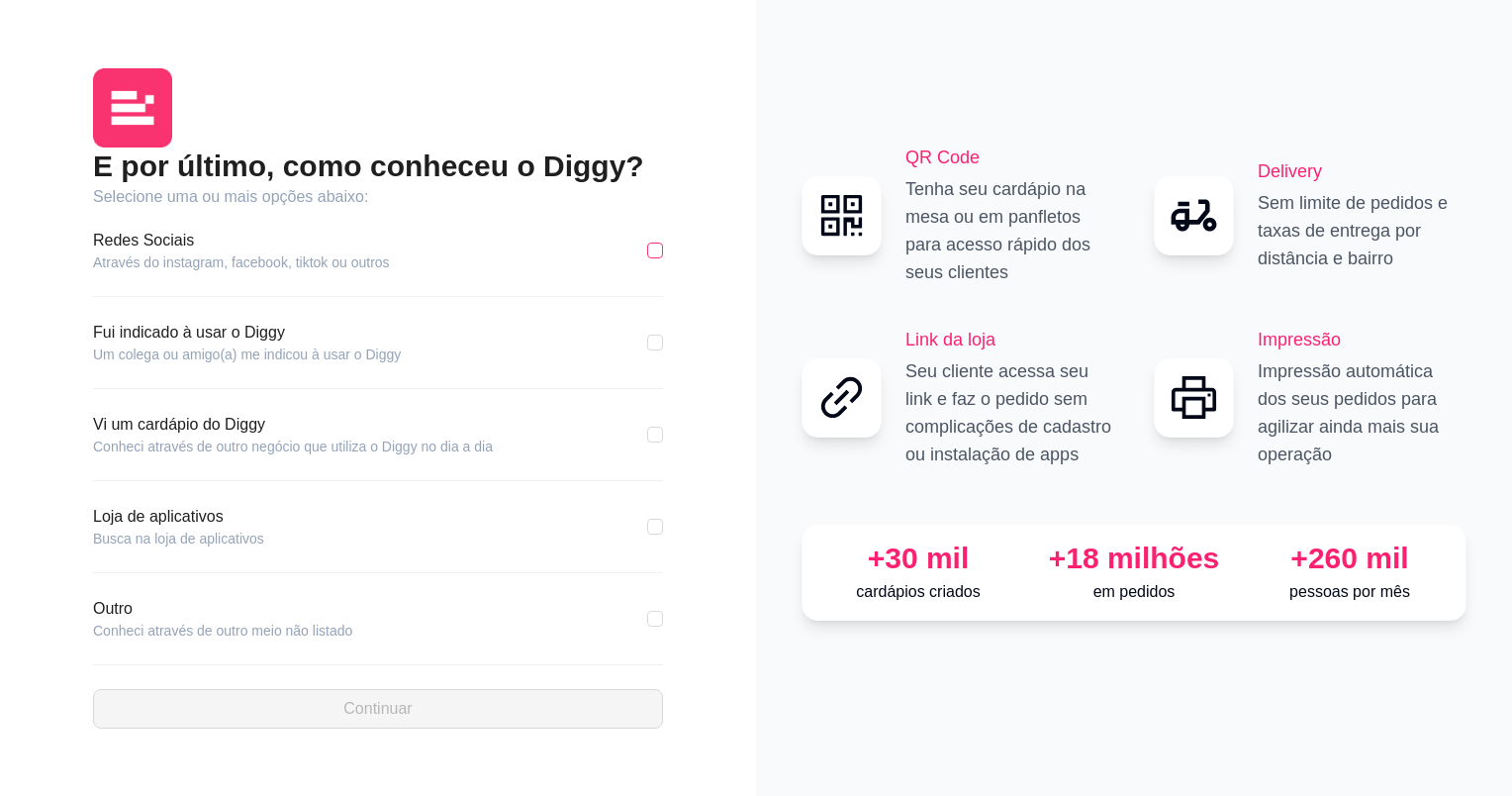 click at bounding box center (655, 250) 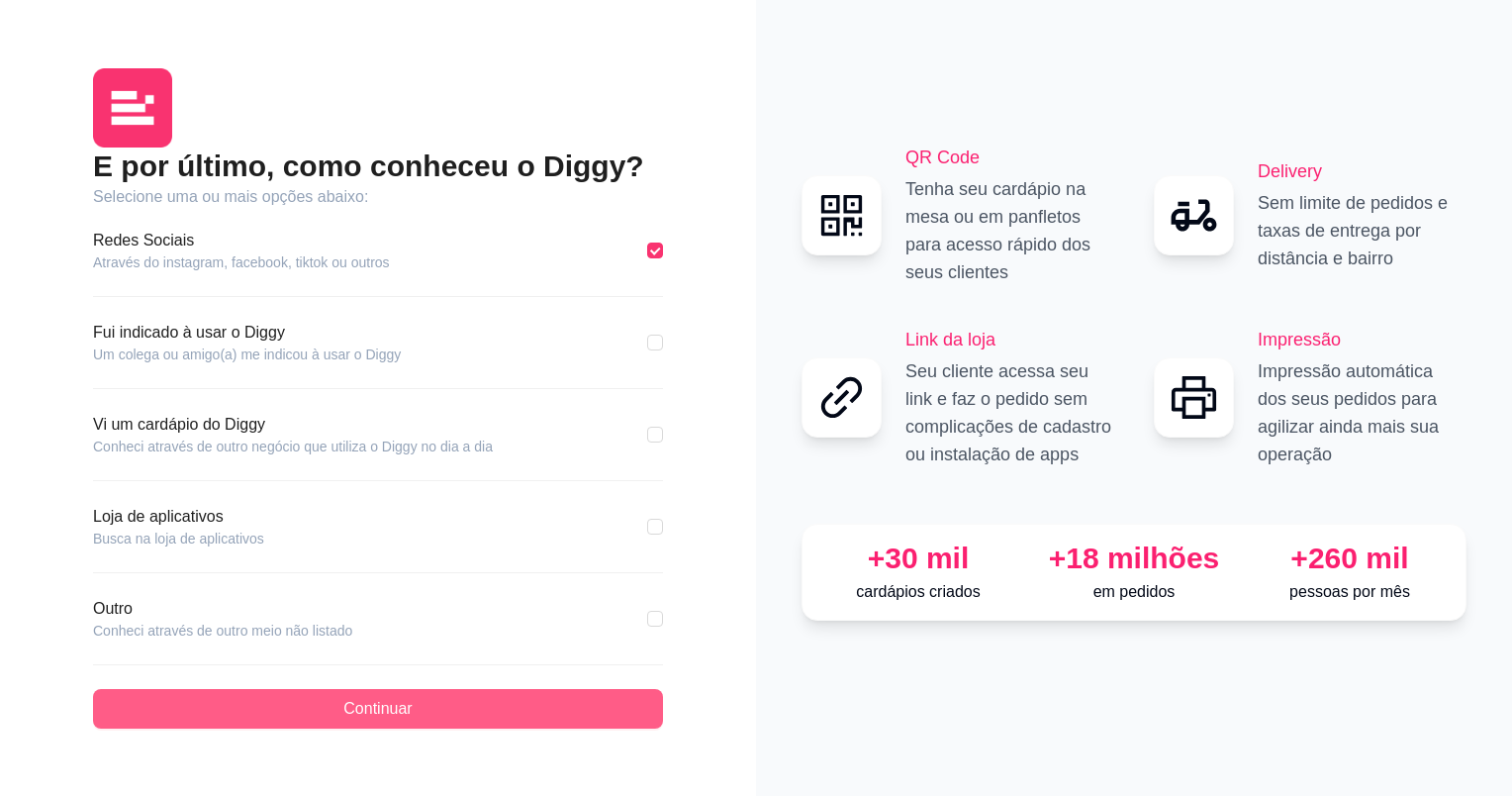 click on "Continuar" at bounding box center [378, 709] 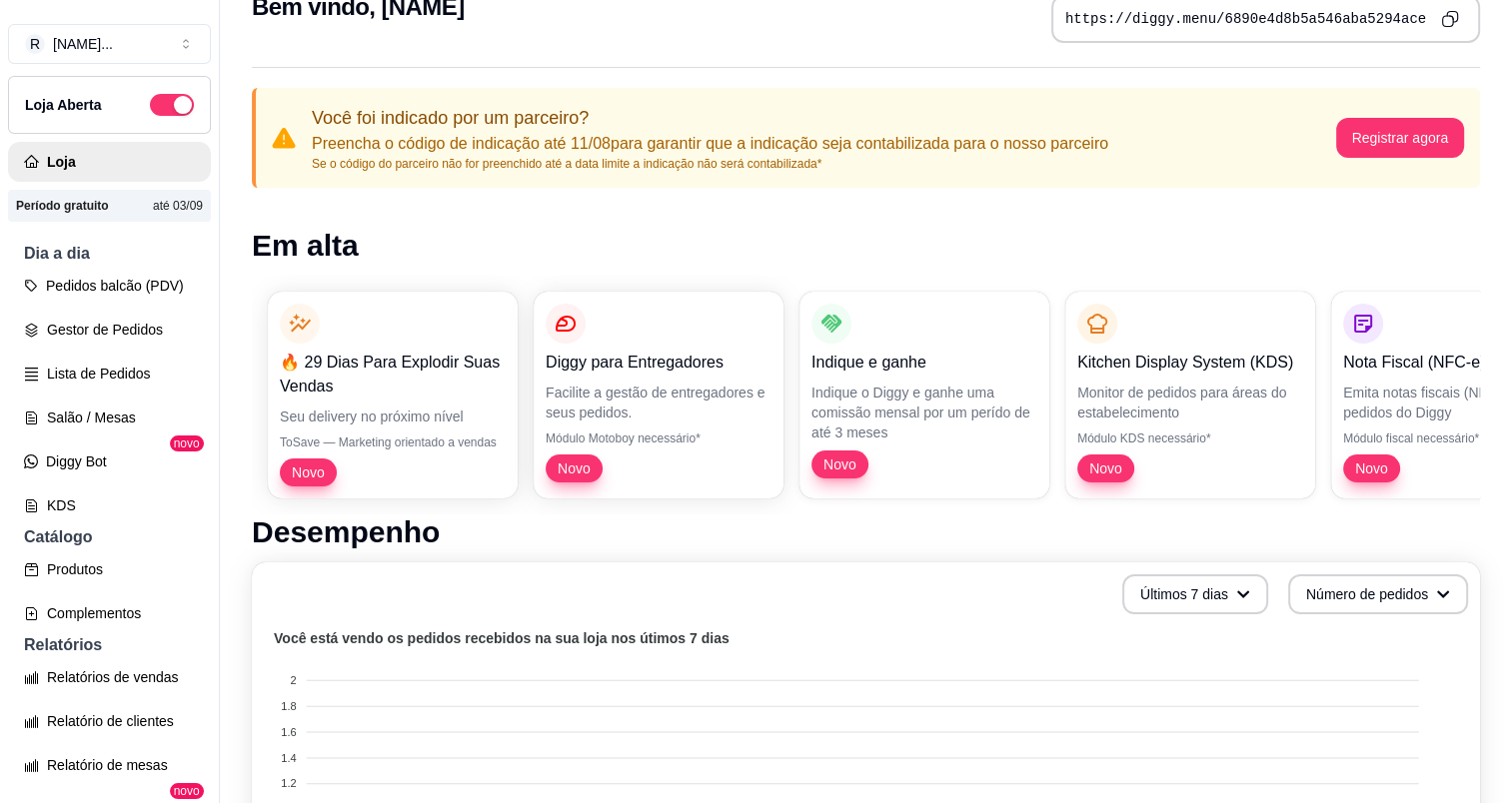 scroll, scrollTop: 100, scrollLeft: 0, axis: vertical 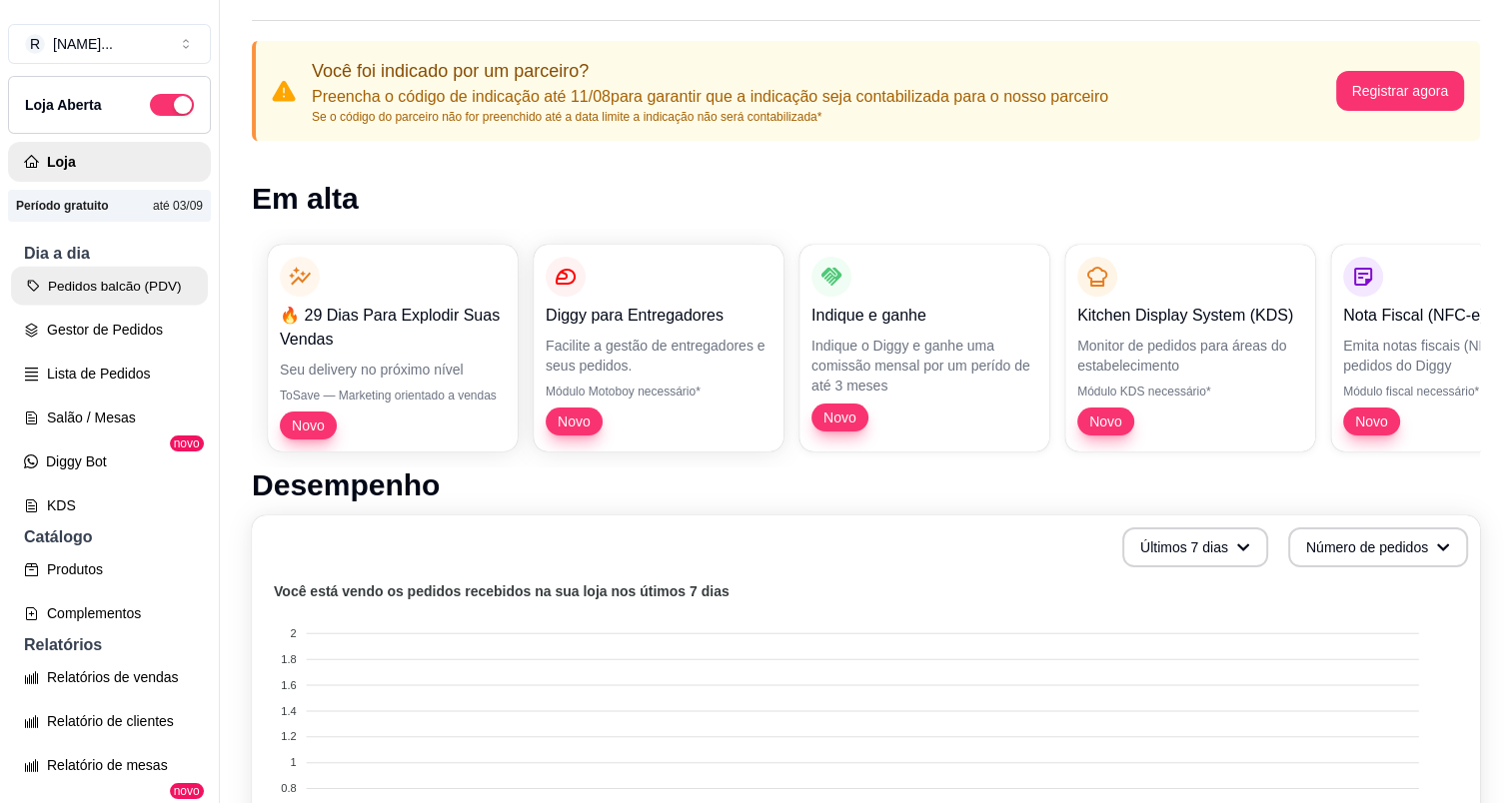 click on "Pedidos balcão (PDV)" at bounding box center [109, 286] 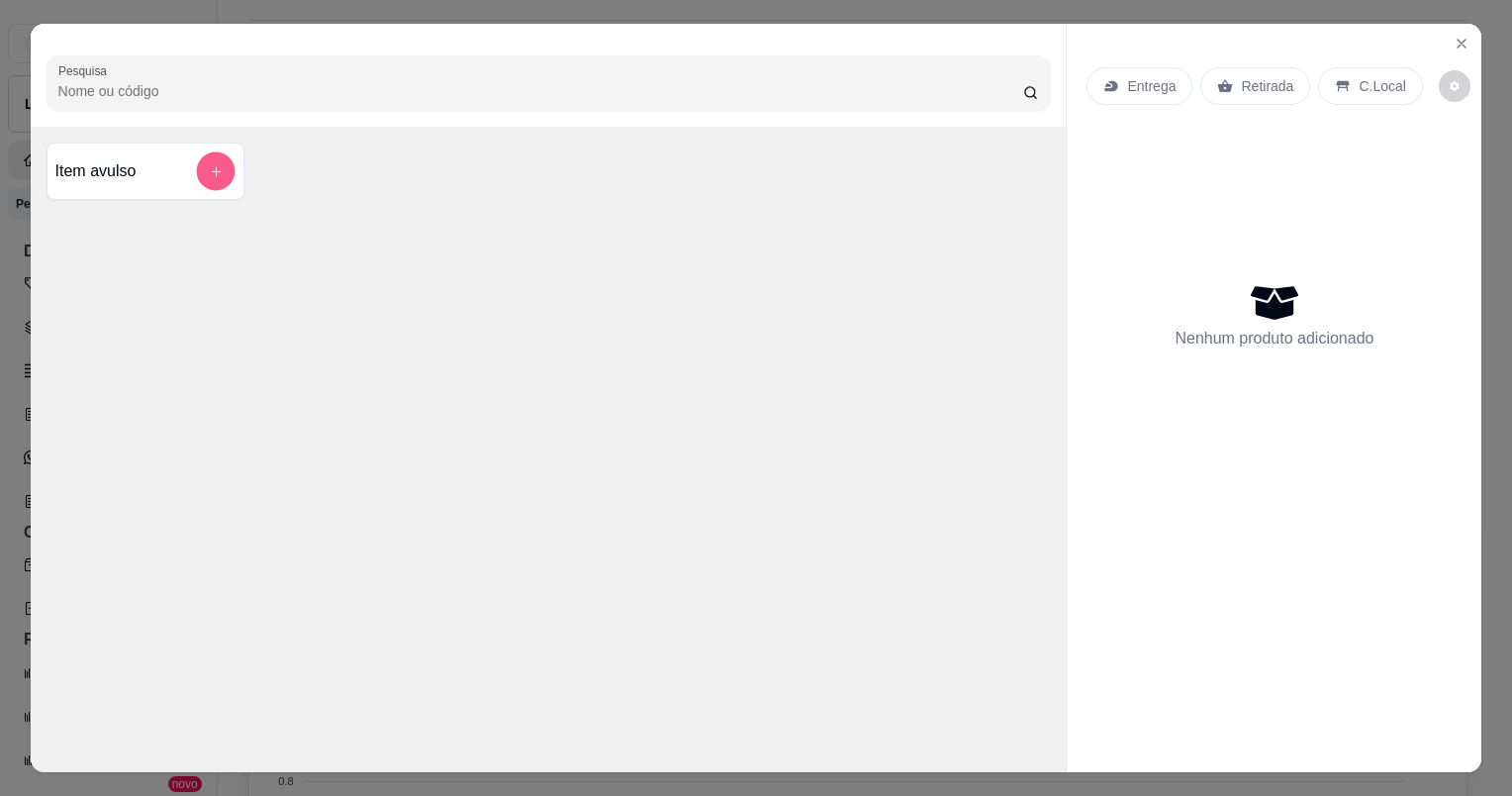 click 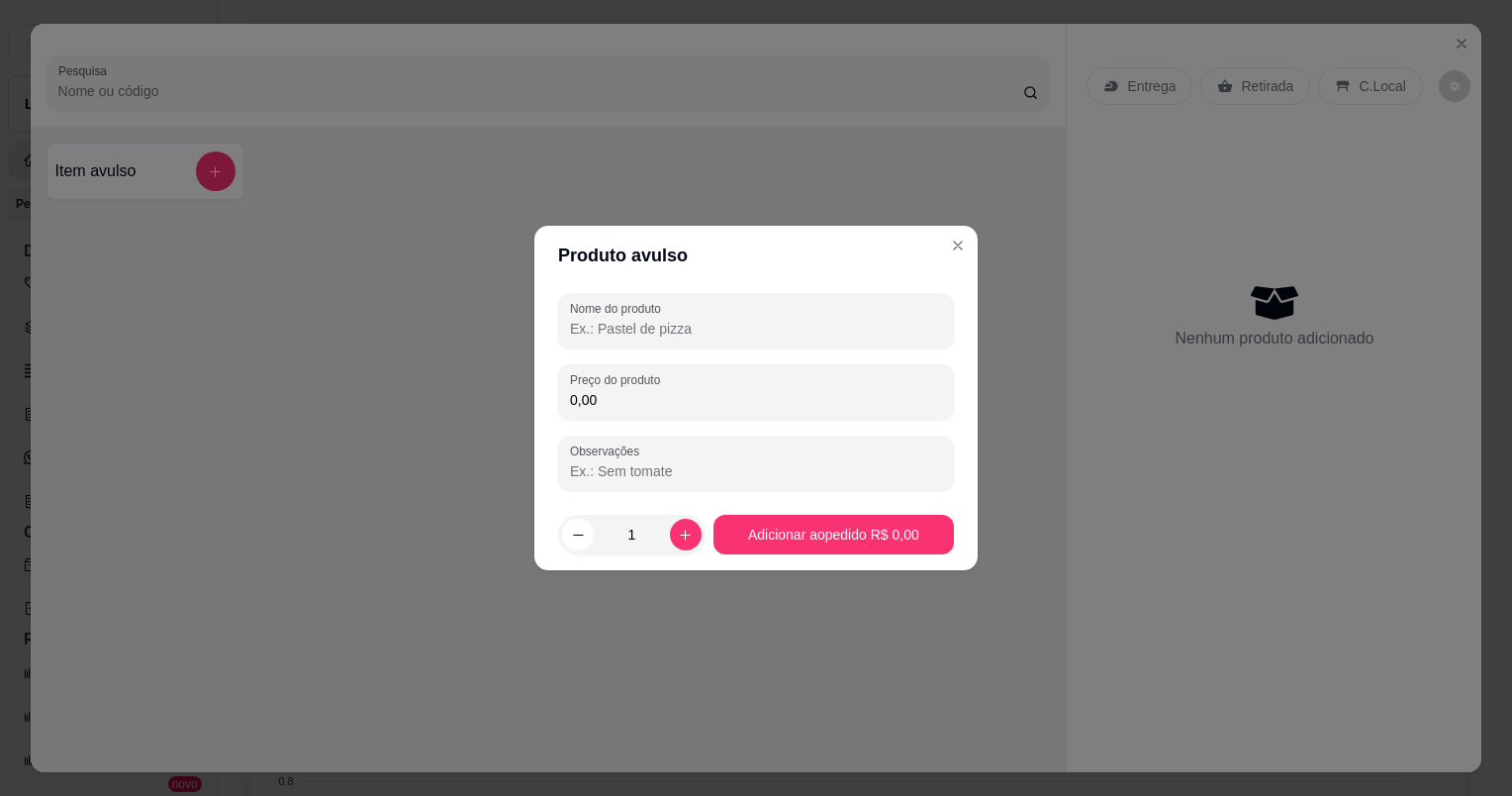 click on "Nome do produto" at bounding box center [756, 329] 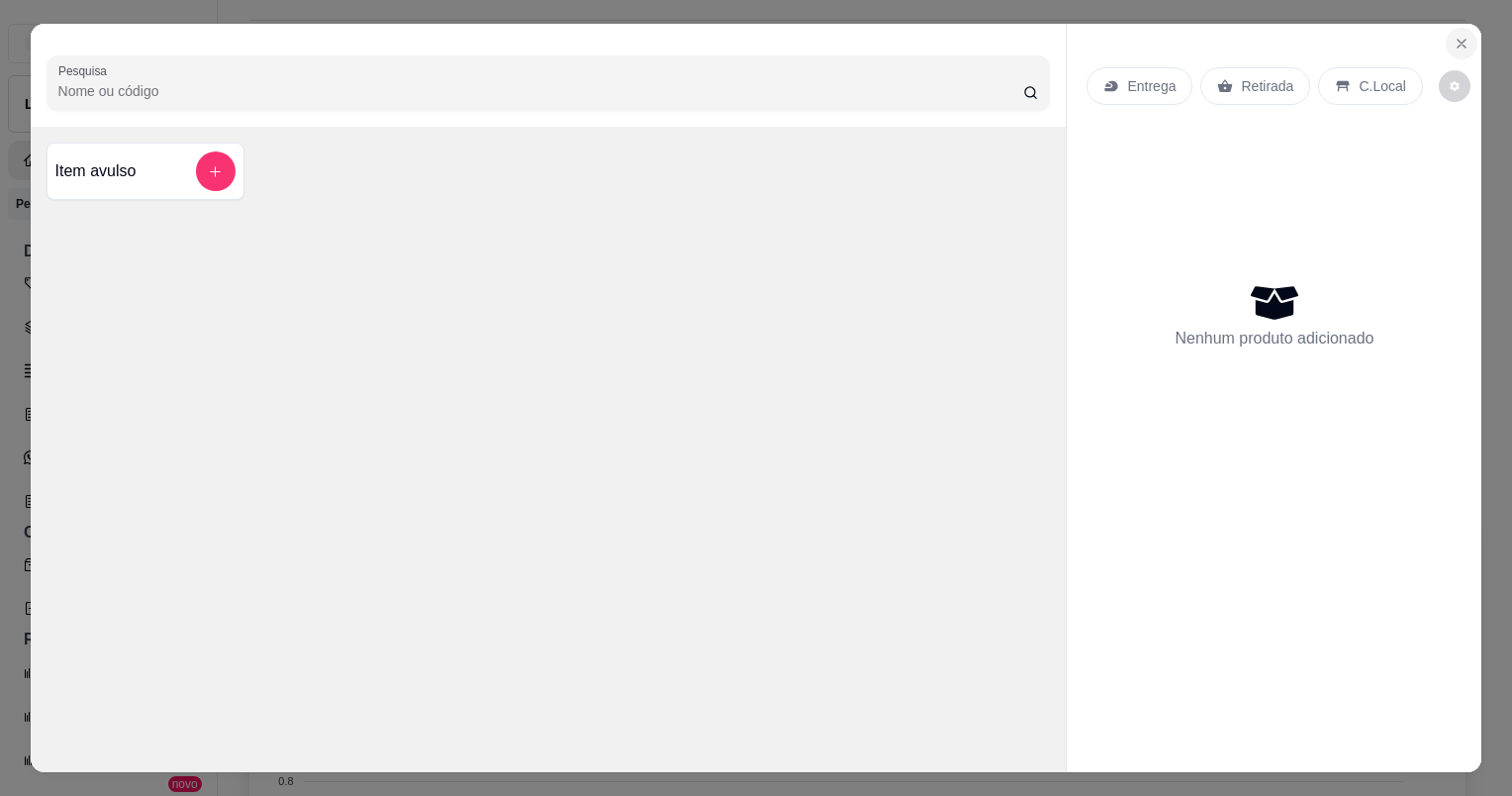 click 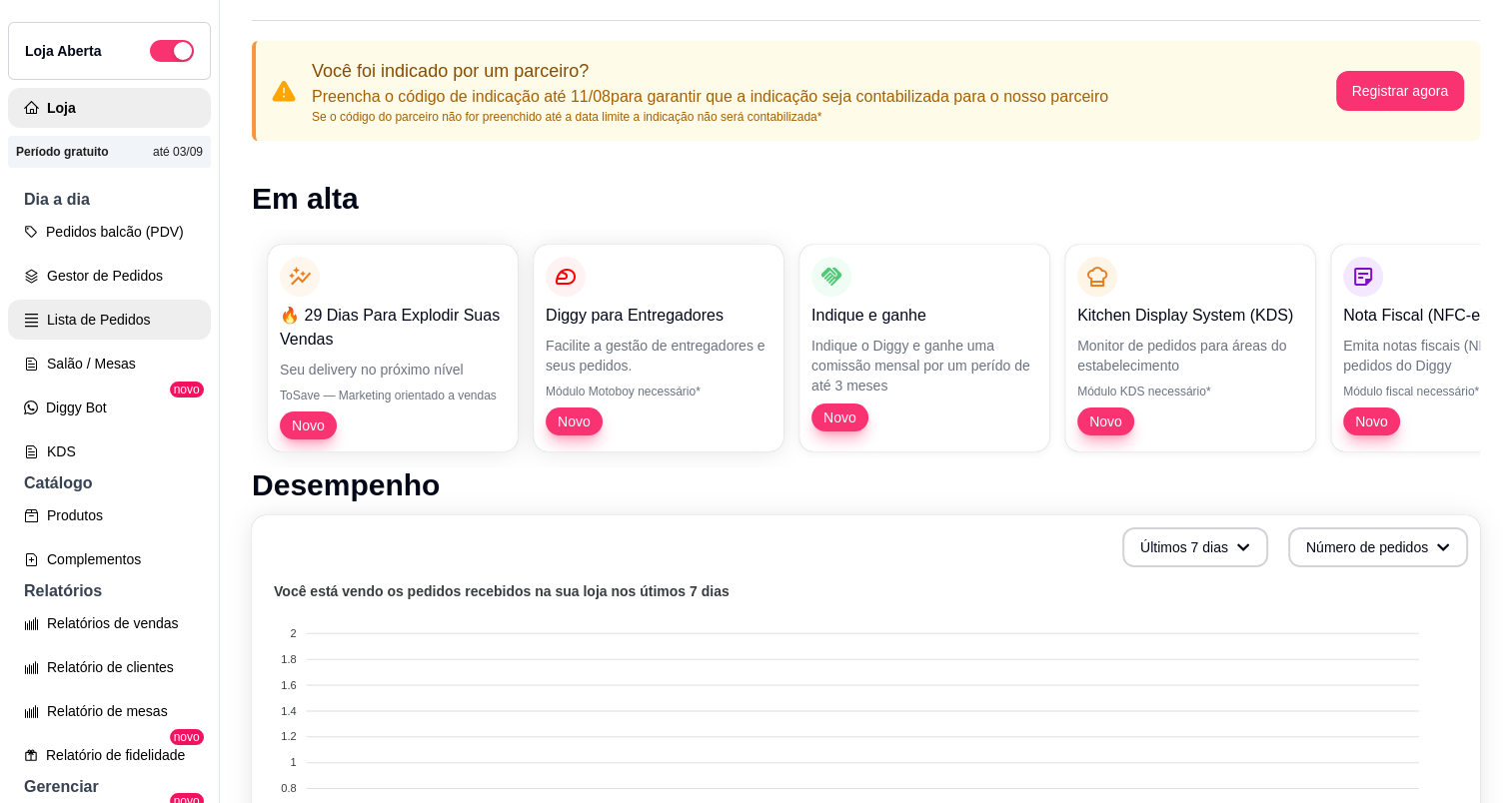 scroll, scrollTop: 100, scrollLeft: 0, axis: vertical 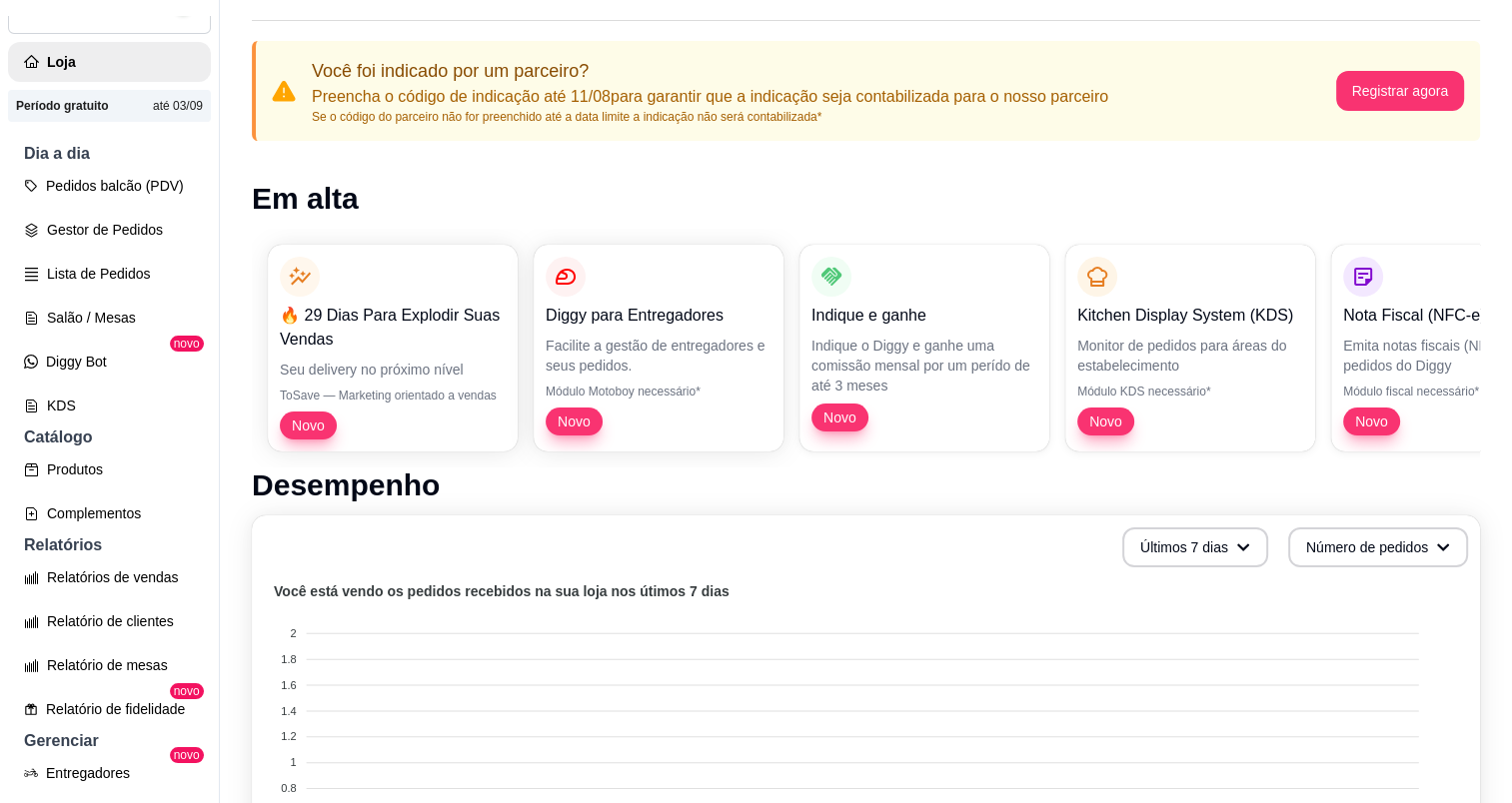 click on "Pedidos balcão (PDV) Gestor de Pedidos Lista de Pedidos Salão / Mesas Diggy Bot novo KDS" at bounding box center [109, 296] 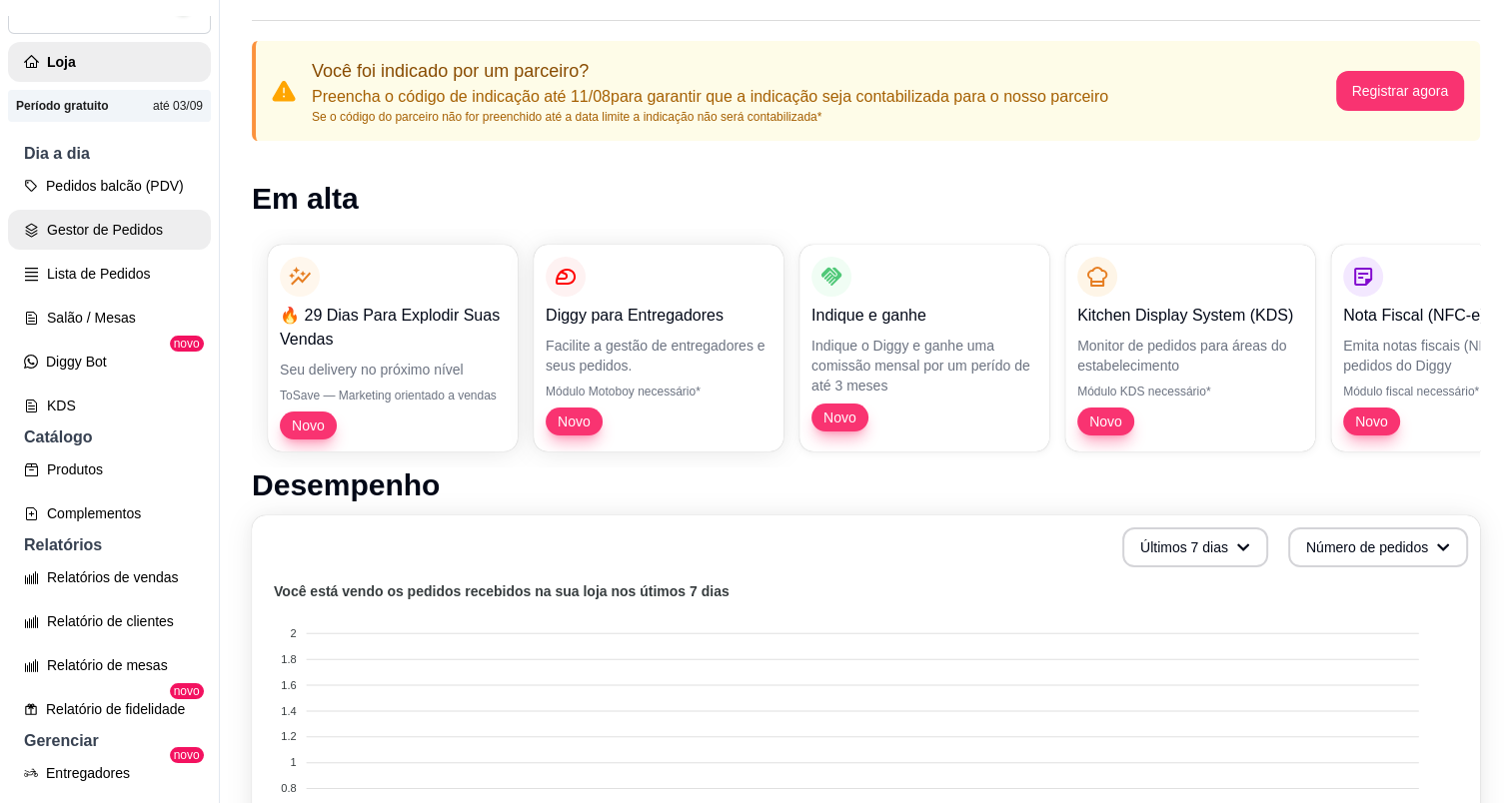 click on "Gestor de Pedidos" at bounding box center [109, 230] 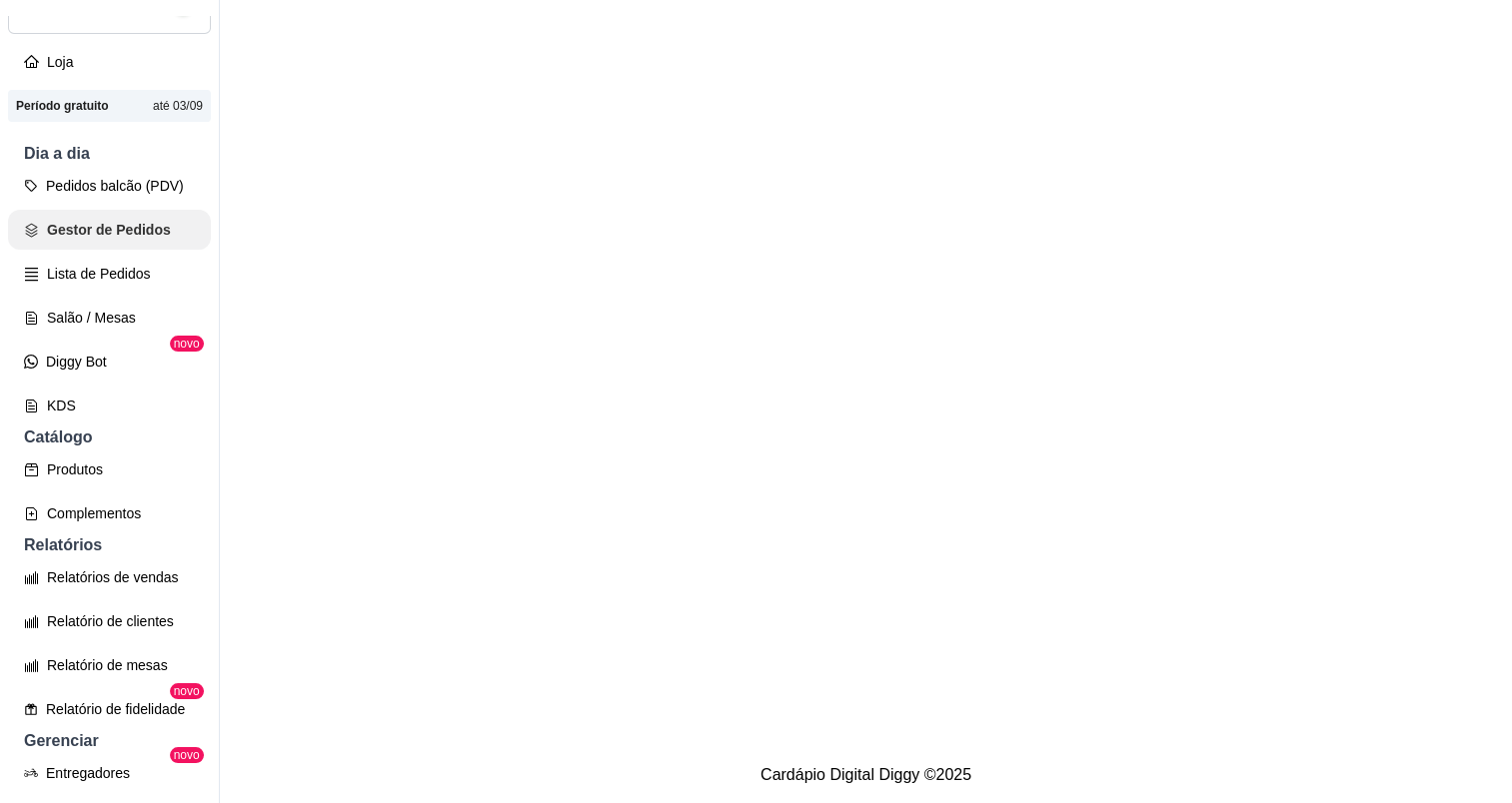 scroll, scrollTop: 0, scrollLeft: 0, axis: both 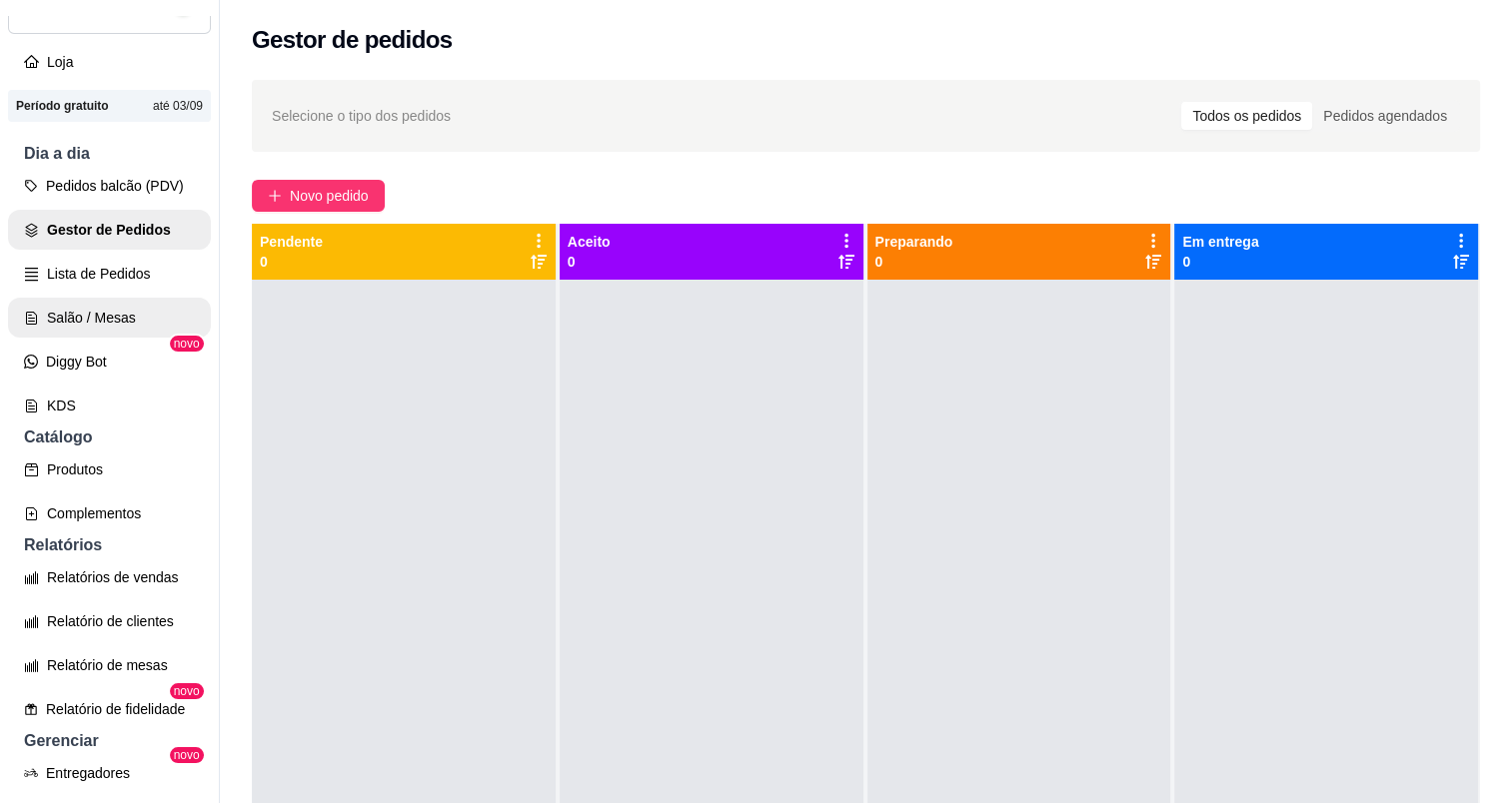 click on "Salão / Mesas" at bounding box center (109, 318) 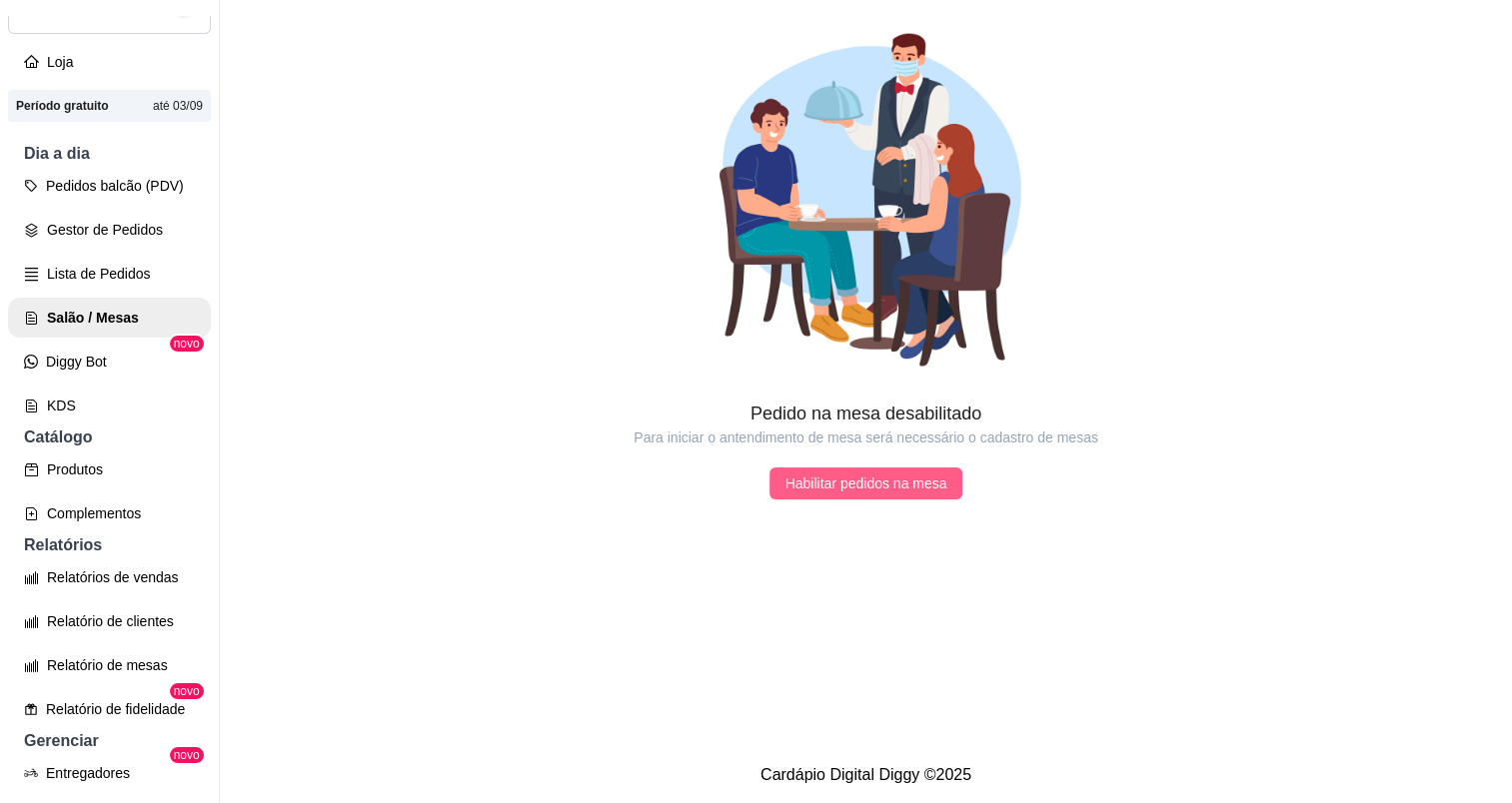 click on "Habilitar pedidos na mesa" at bounding box center [866, 483] 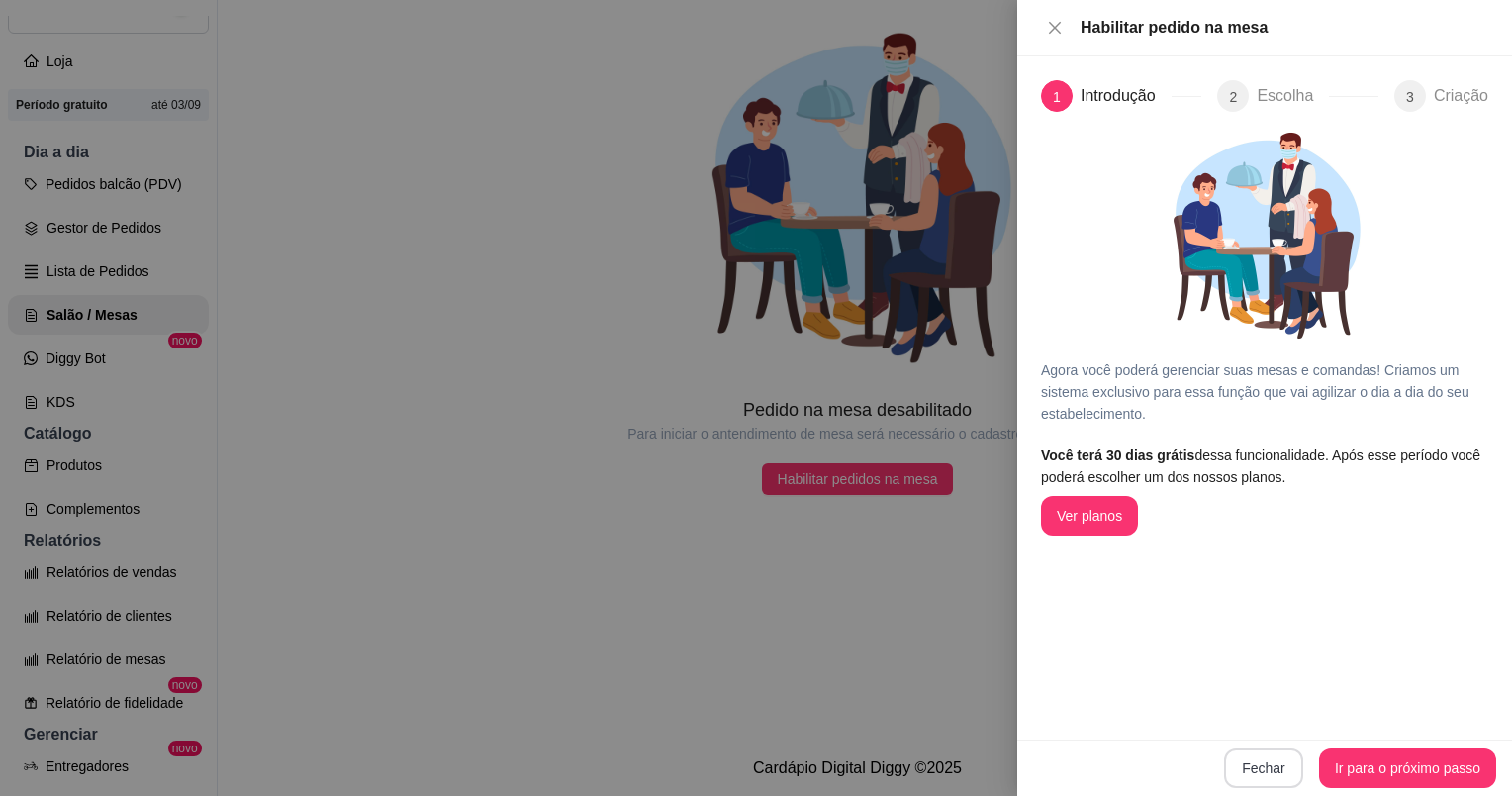 click on "Fechar" at bounding box center (1264, 768) 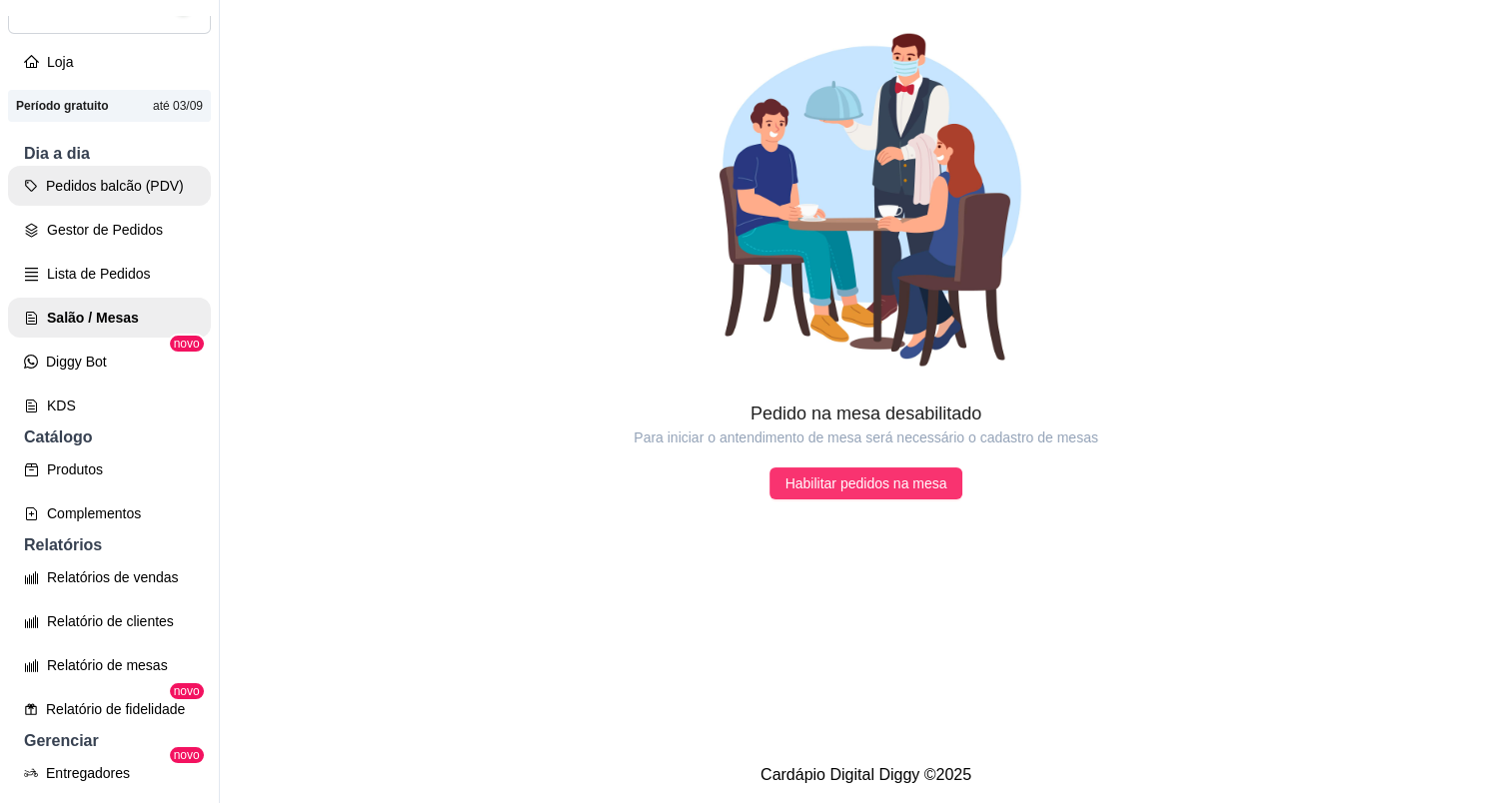 click on "Pedidos balcão (PDV)" at bounding box center [109, 186] 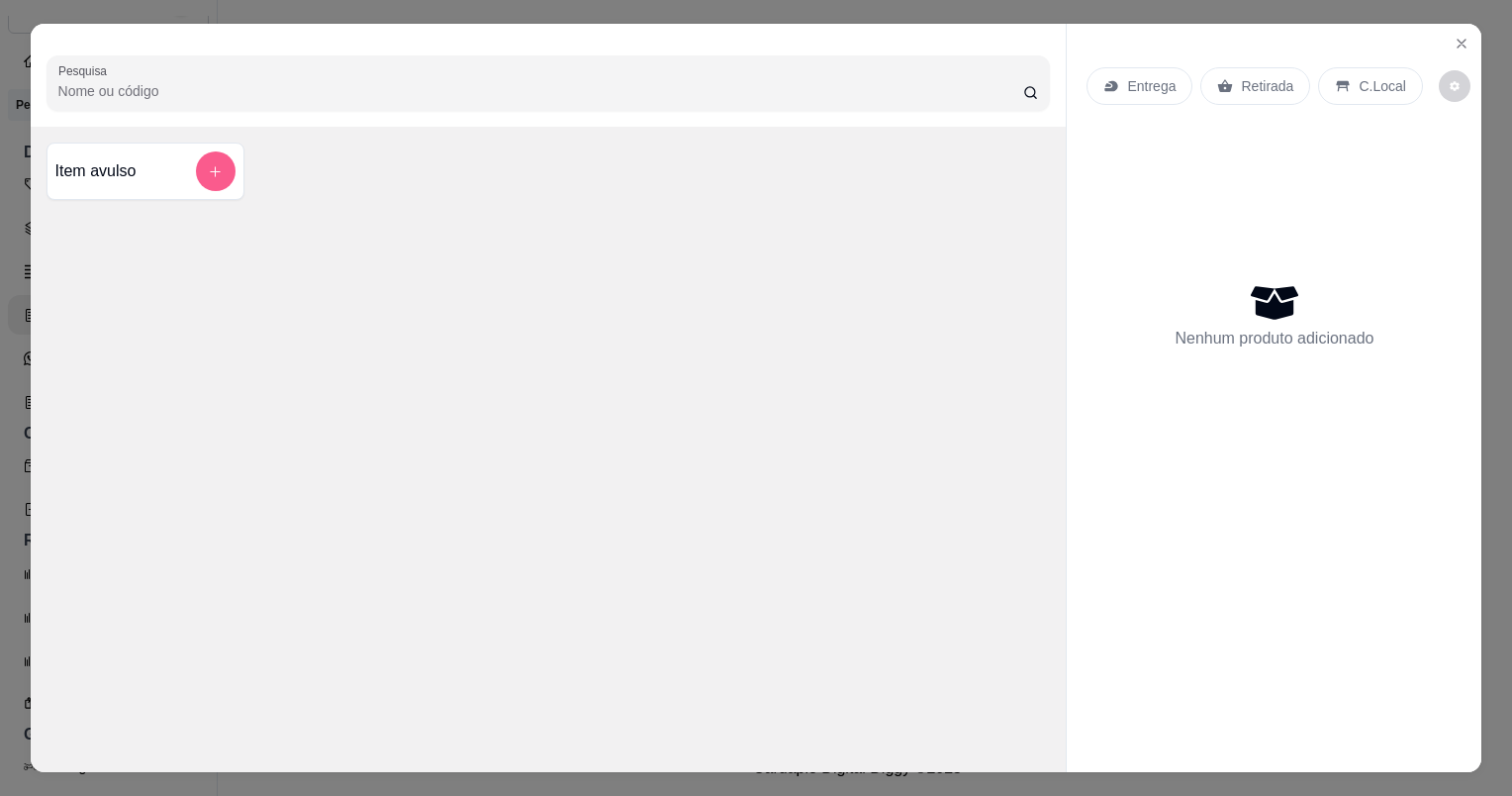 click 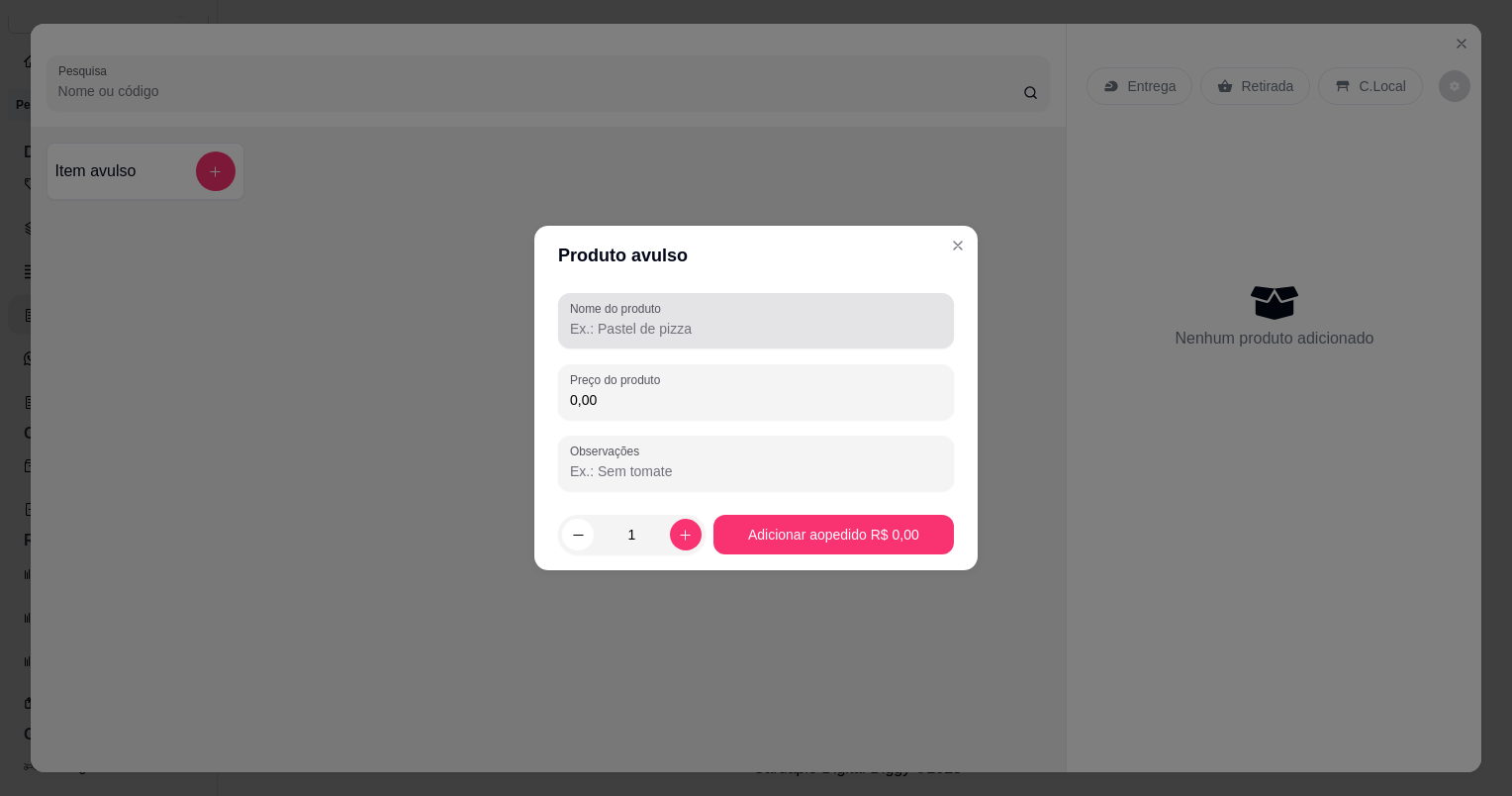click on "Nome do produto" at bounding box center [618, 308] 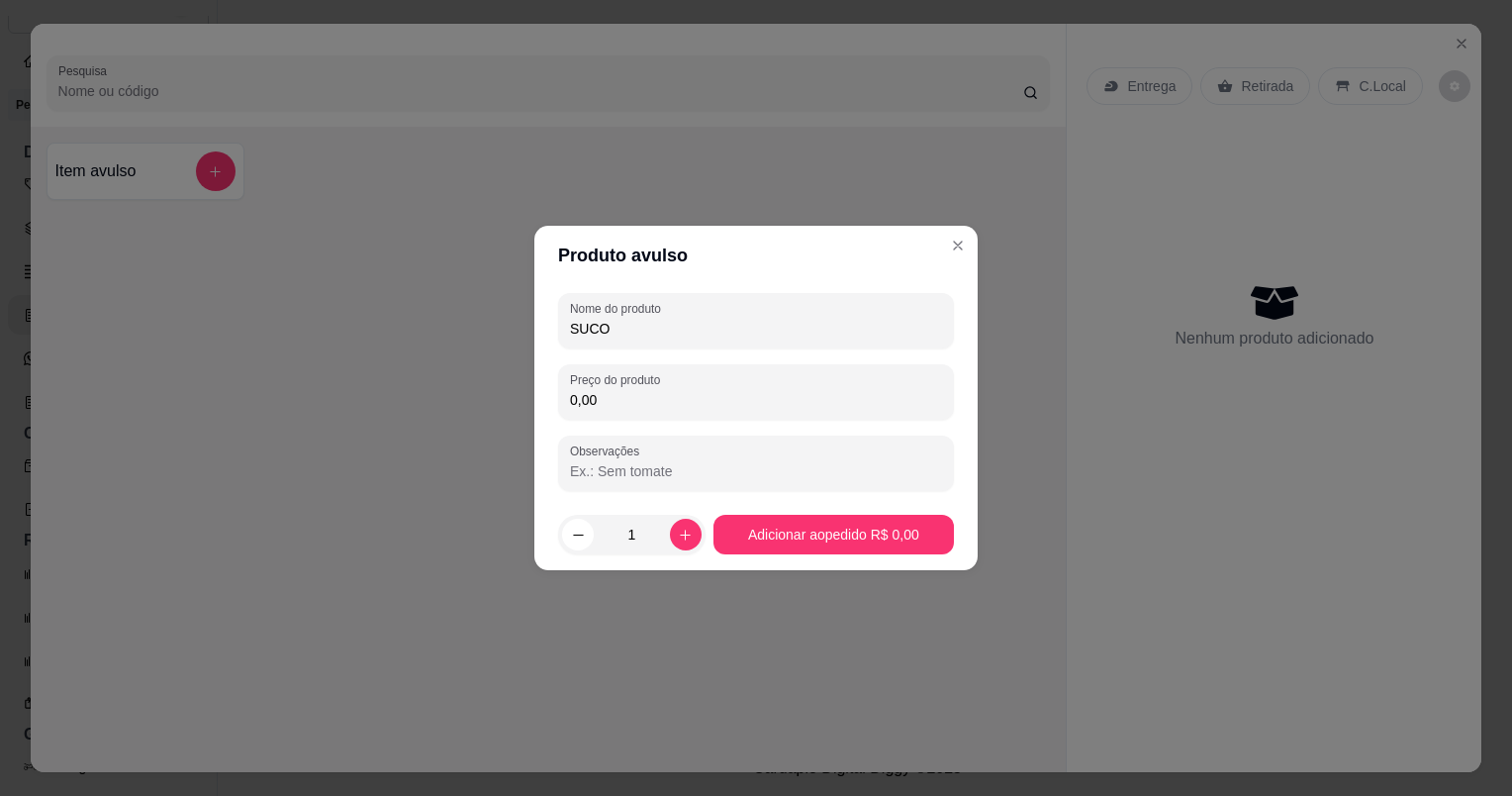 type on "SUCO" 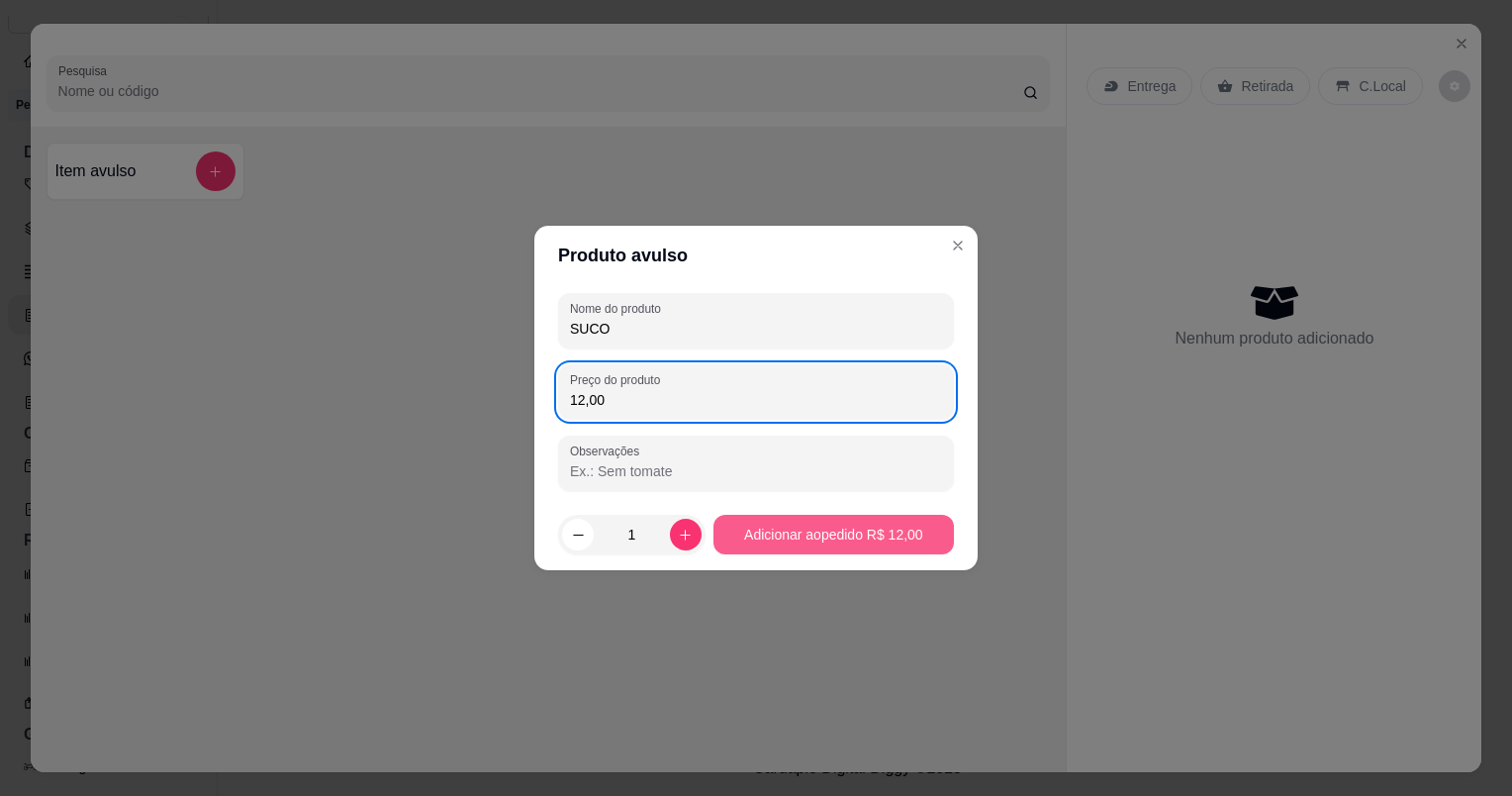 type on "12,00" 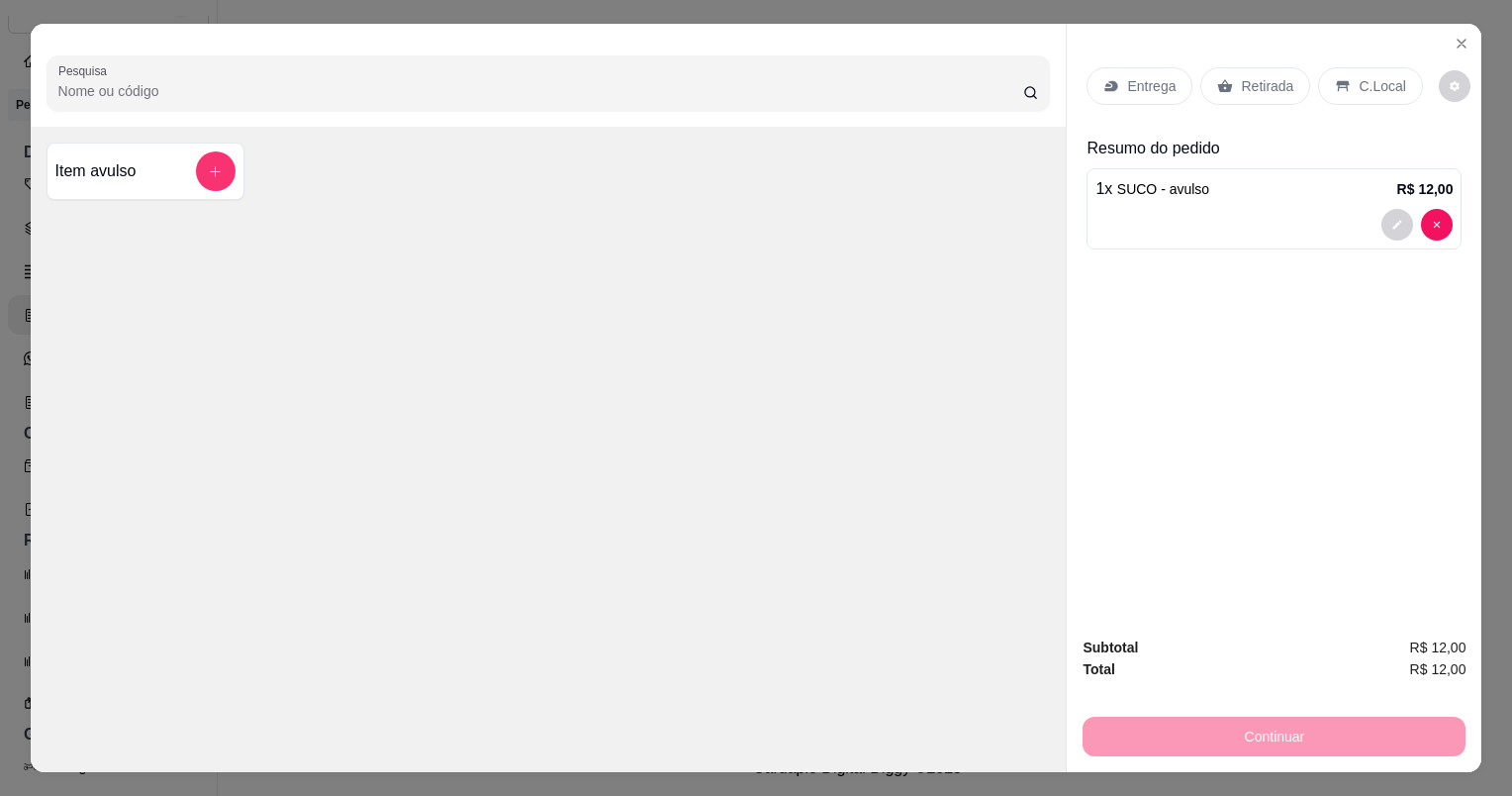 click on "Pesquisa Item avulso" at bounding box center [548, 398] 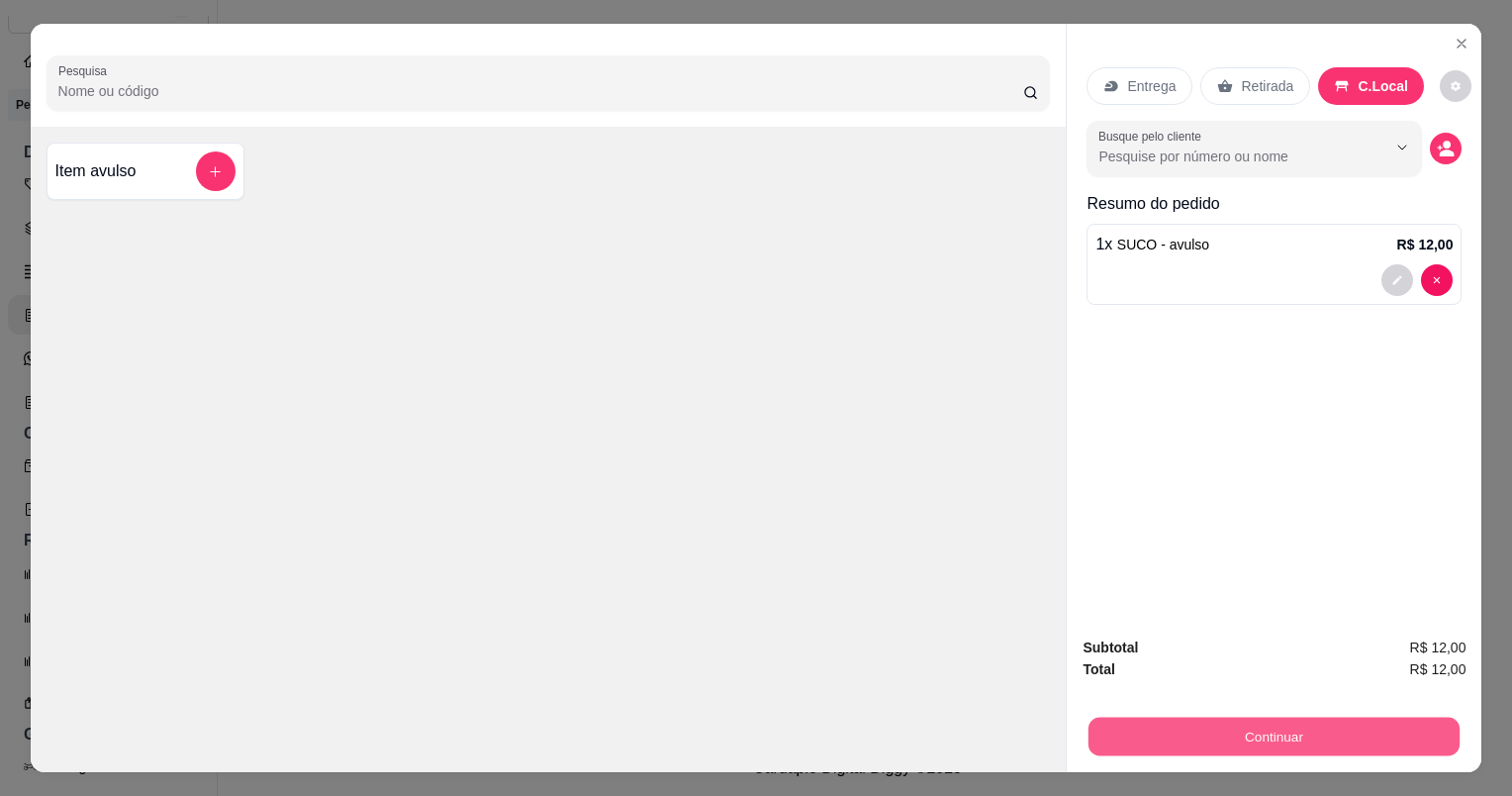 click on "Continuar" at bounding box center [1274, 736] 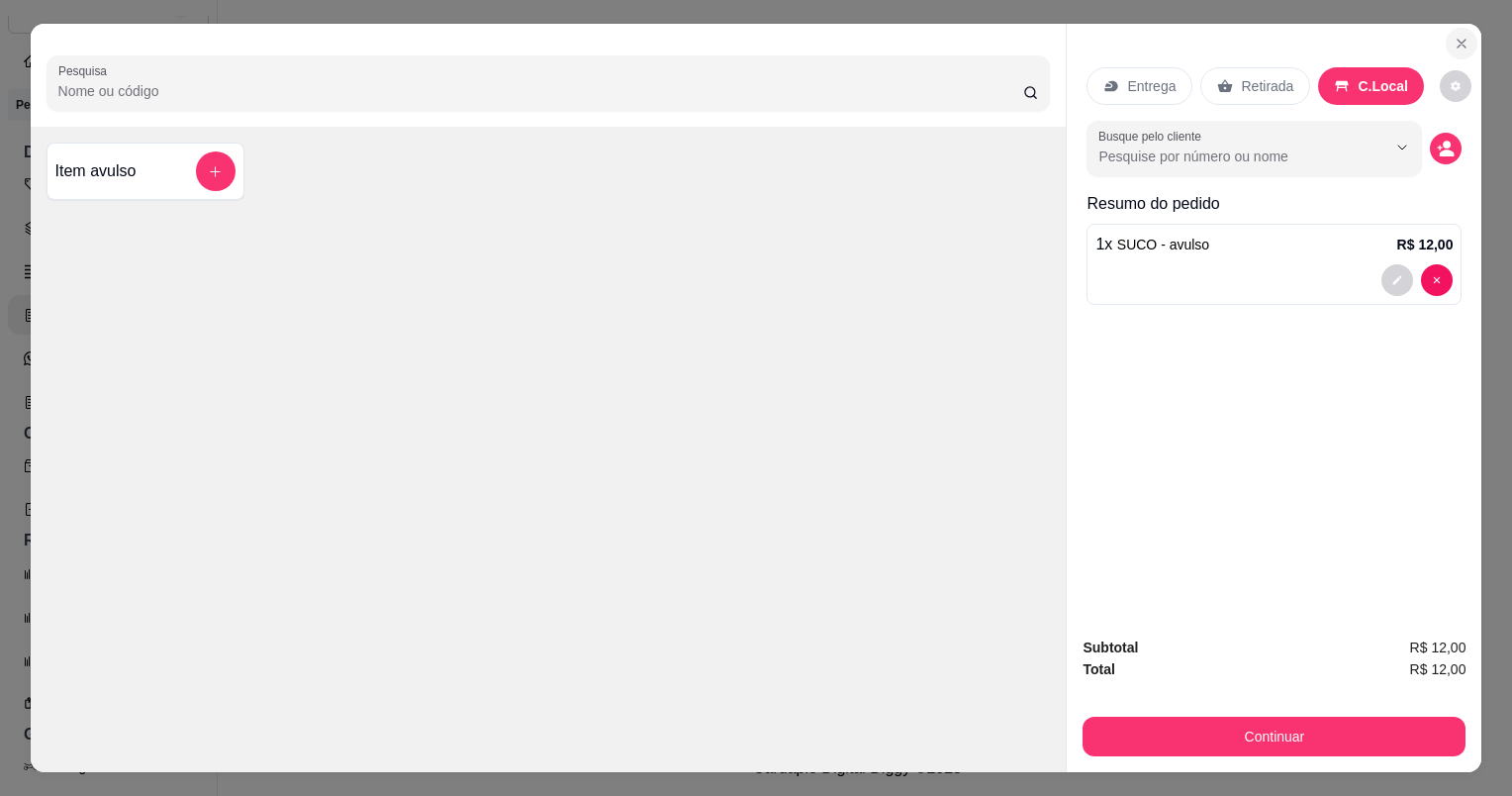 click 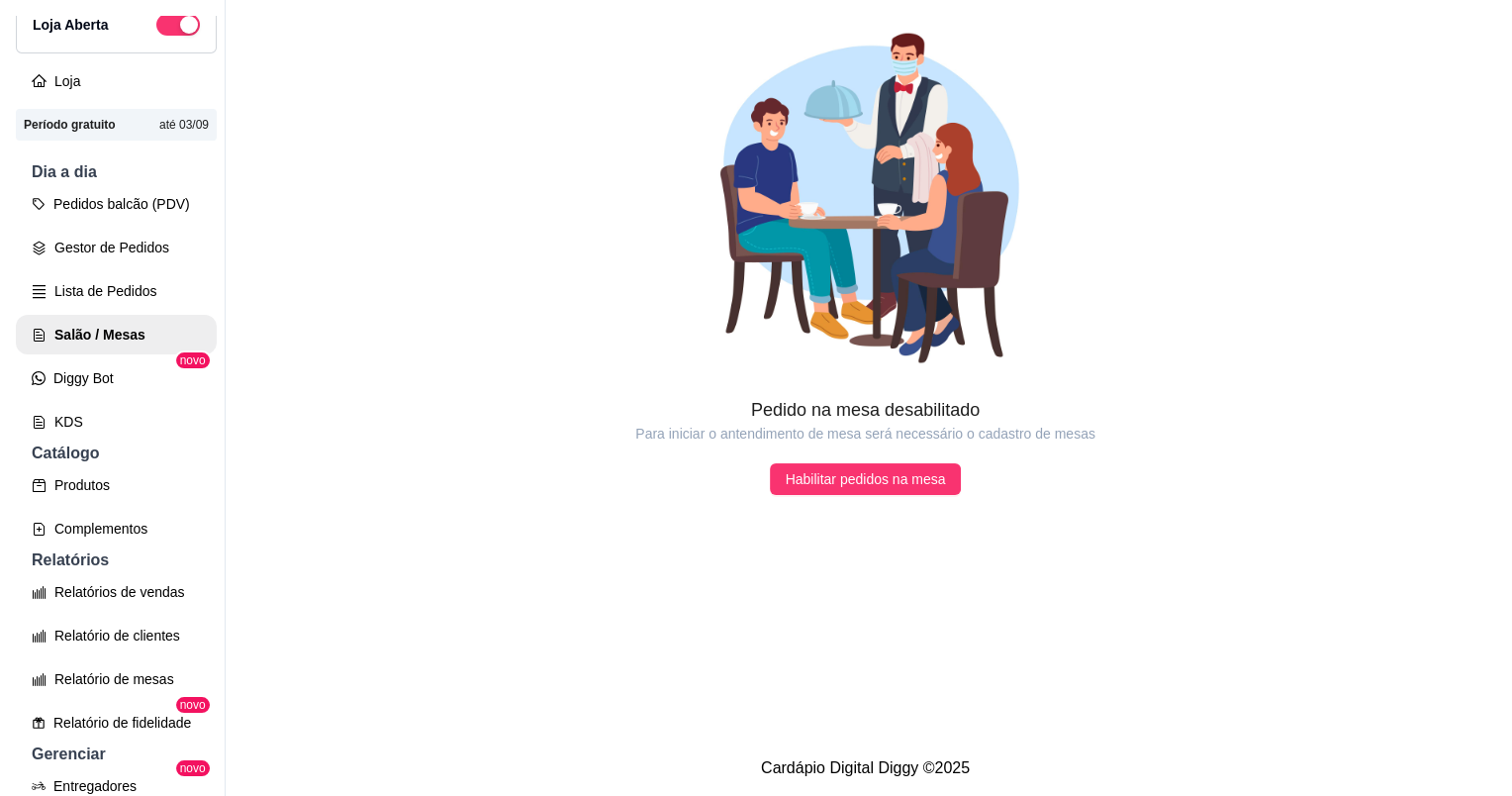 scroll, scrollTop: 0, scrollLeft: 0, axis: both 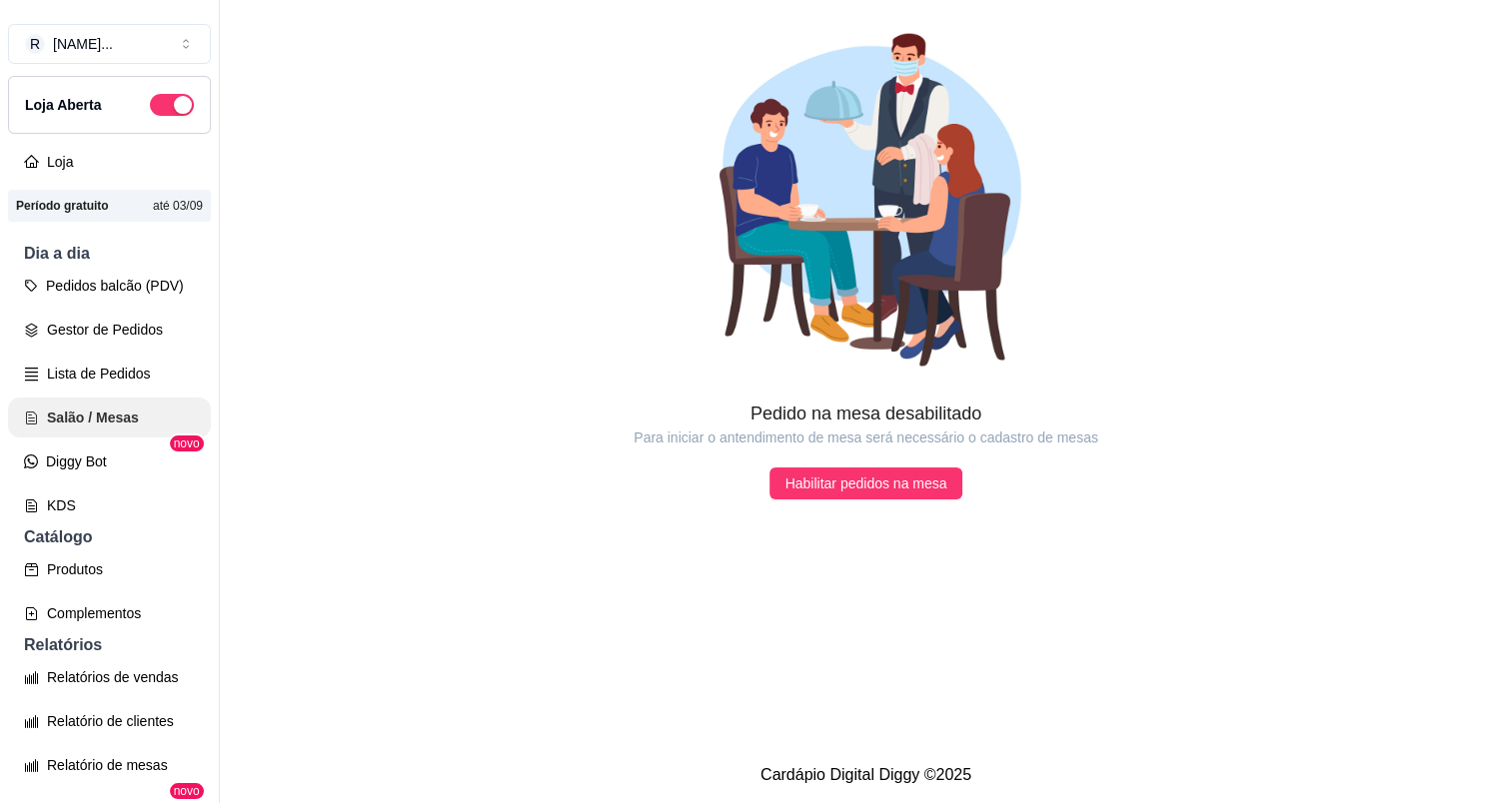 click on "Salão / Mesas" at bounding box center [109, 417] 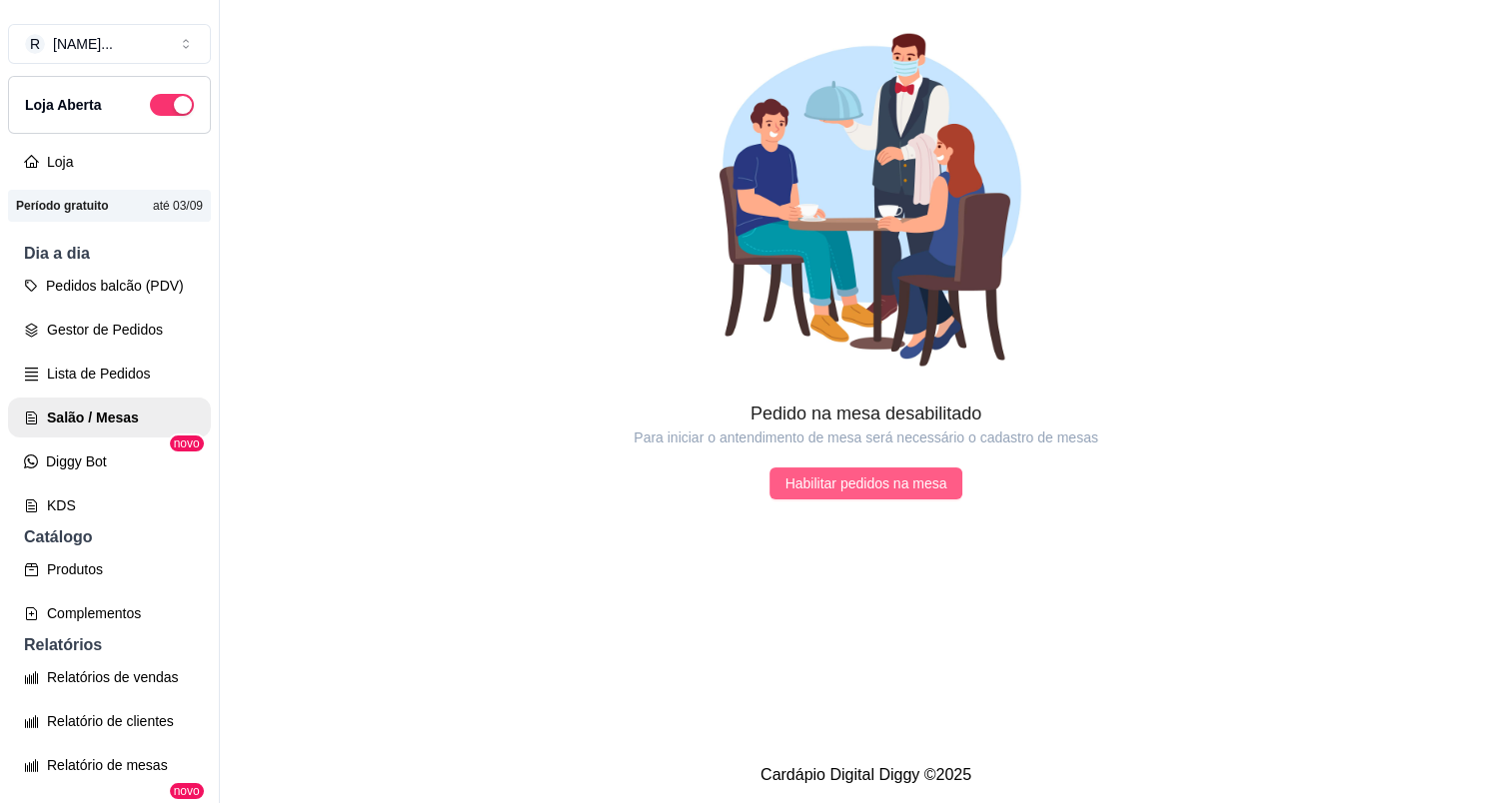 click on "Habilitar pedidos na mesa" at bounding box center (866, 483) 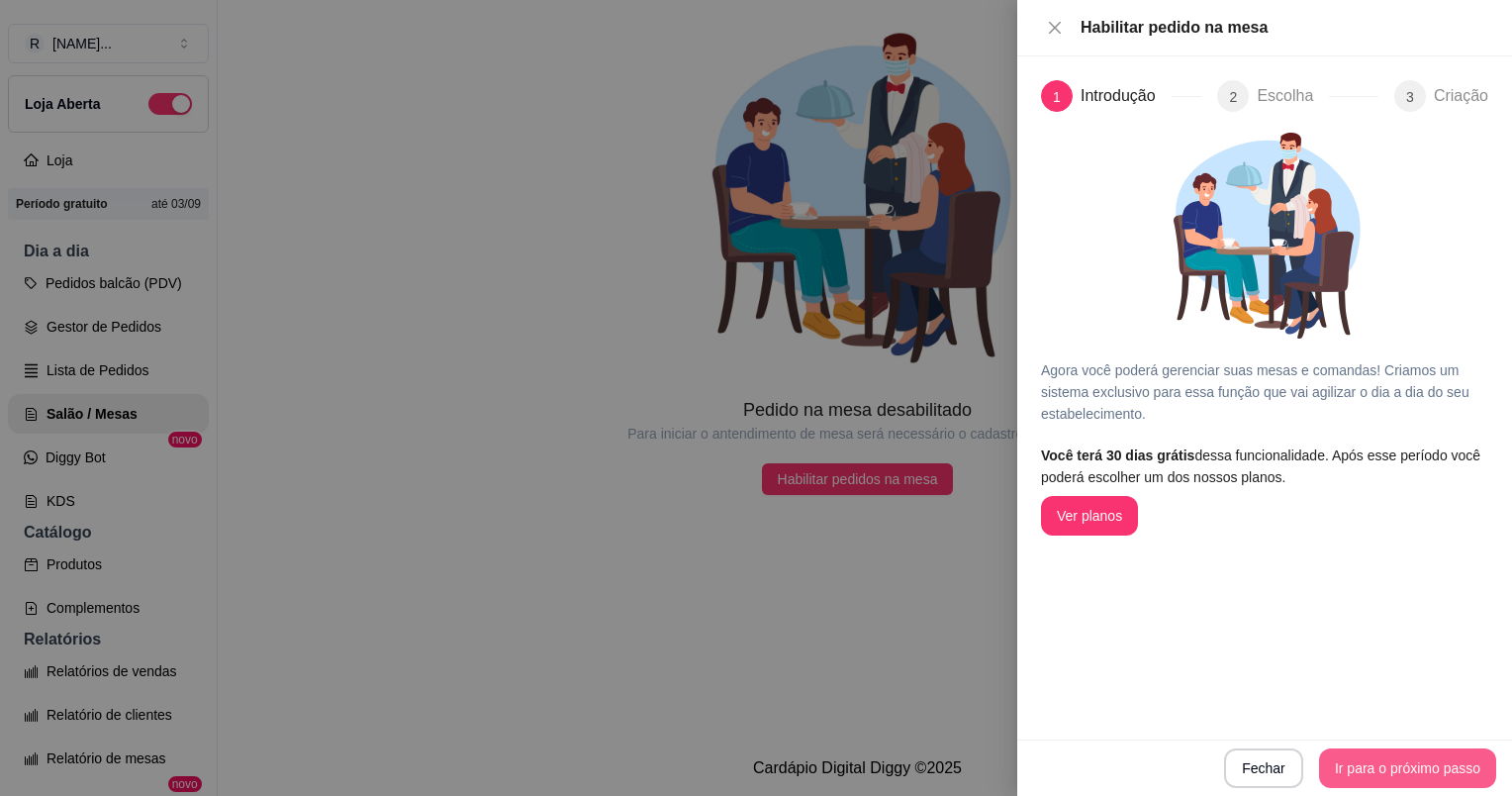 click on "Ir para o próximo passo" at bounding box center (1407, 768) 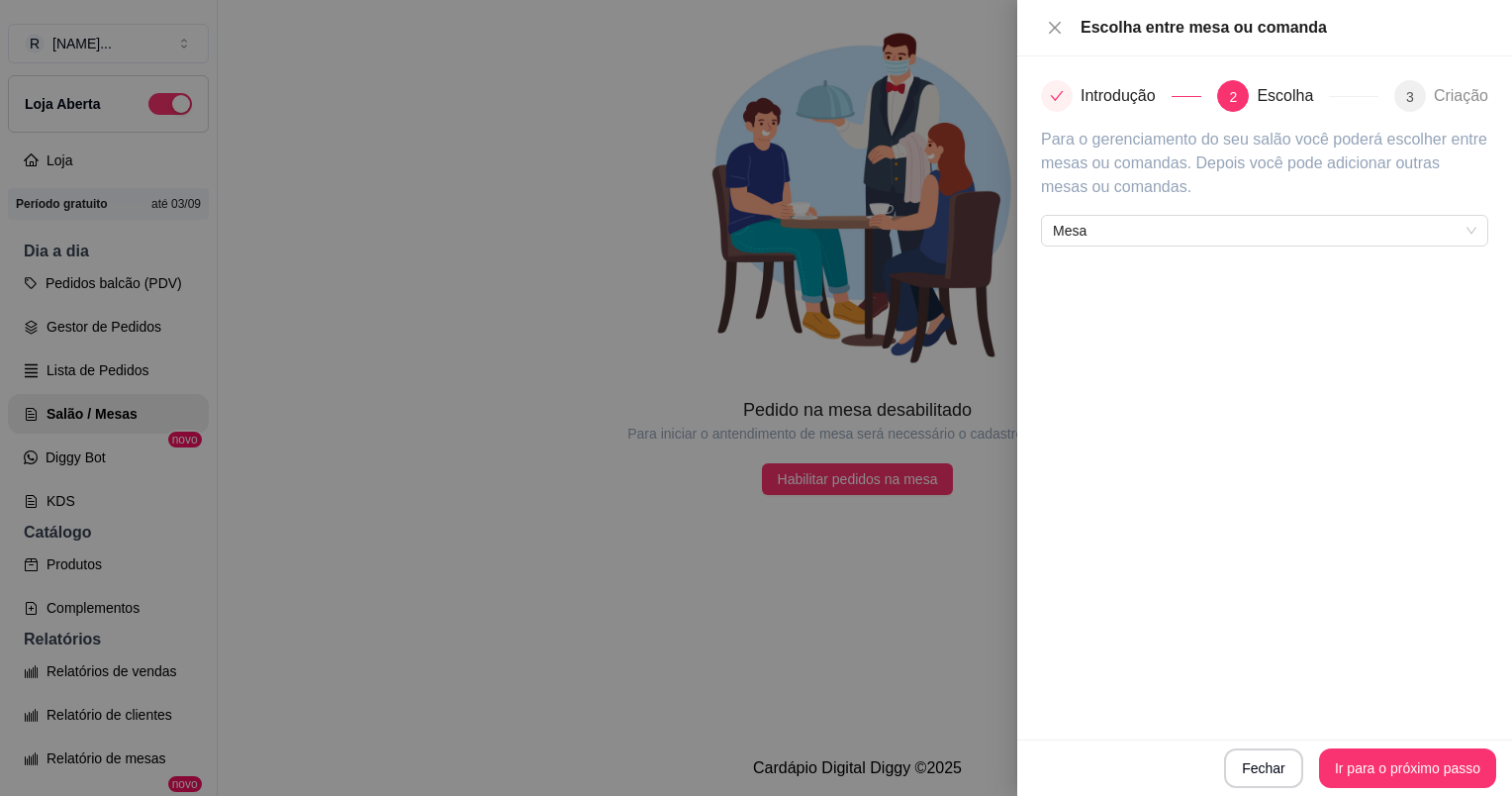 click on "Escolha entre mesa ou comanda Introdução 2 Escolha 3 Criação Para o gerenciamento do seu salão você poderá escolher entre mesas ou comandas. Depois você pode adicionar outras mesas ou comandas. Mesa Fechar Ir para o próximo passo" at bounding box center (1265, 398) 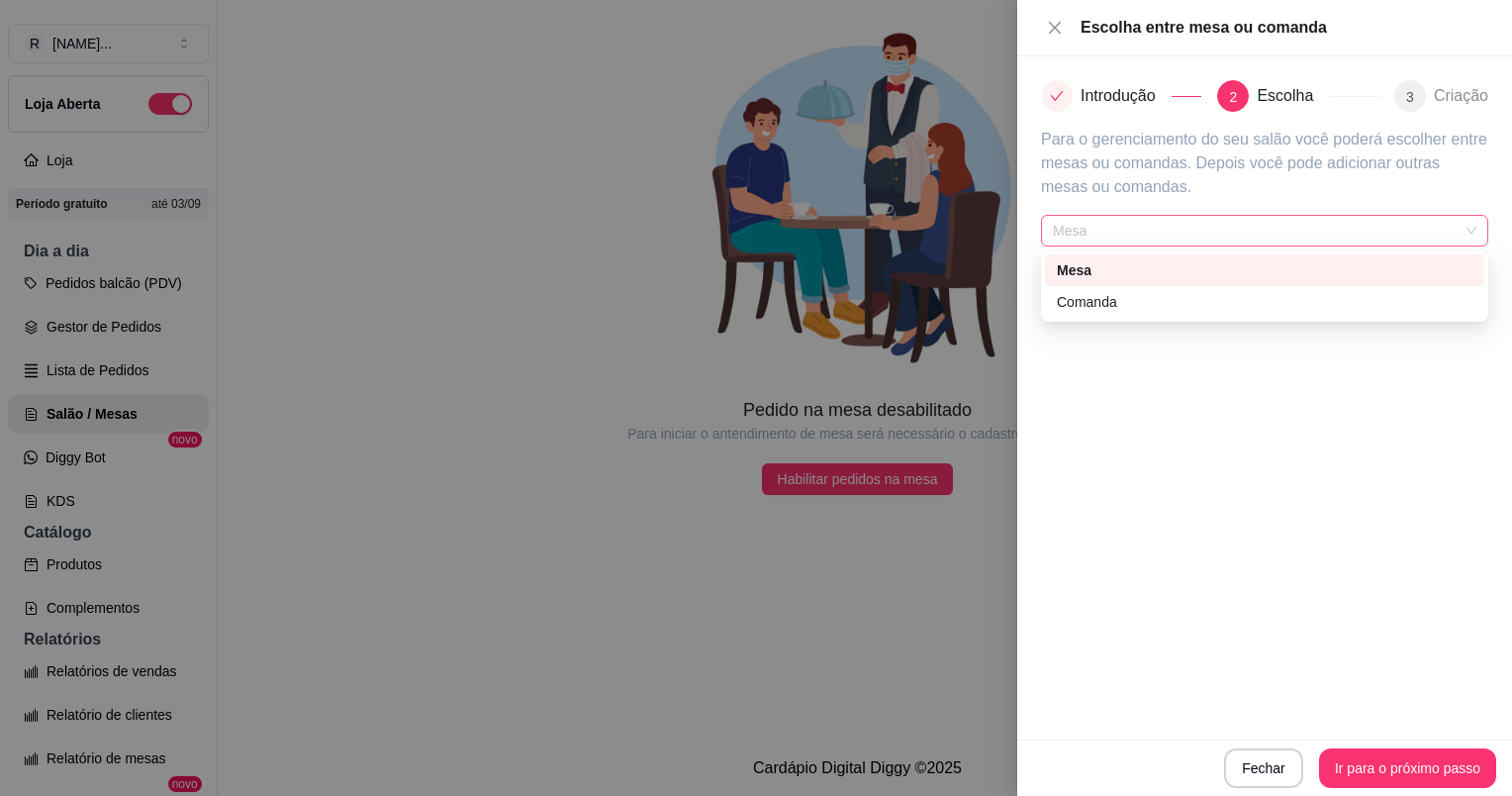 click on "Mesa" at bounding box center [1265, 231] 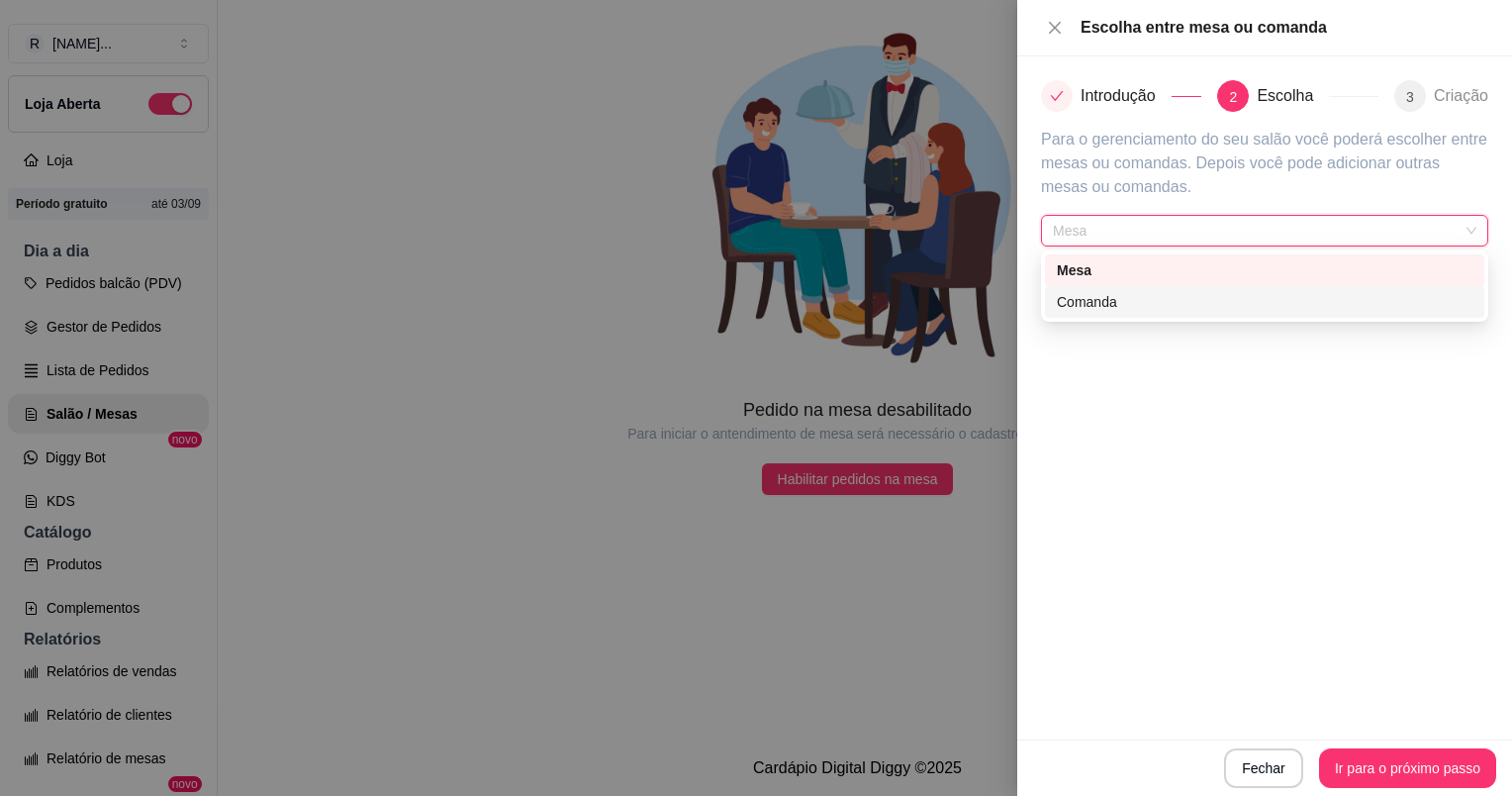click on "Comanda" at bounding box center (1265, 302) 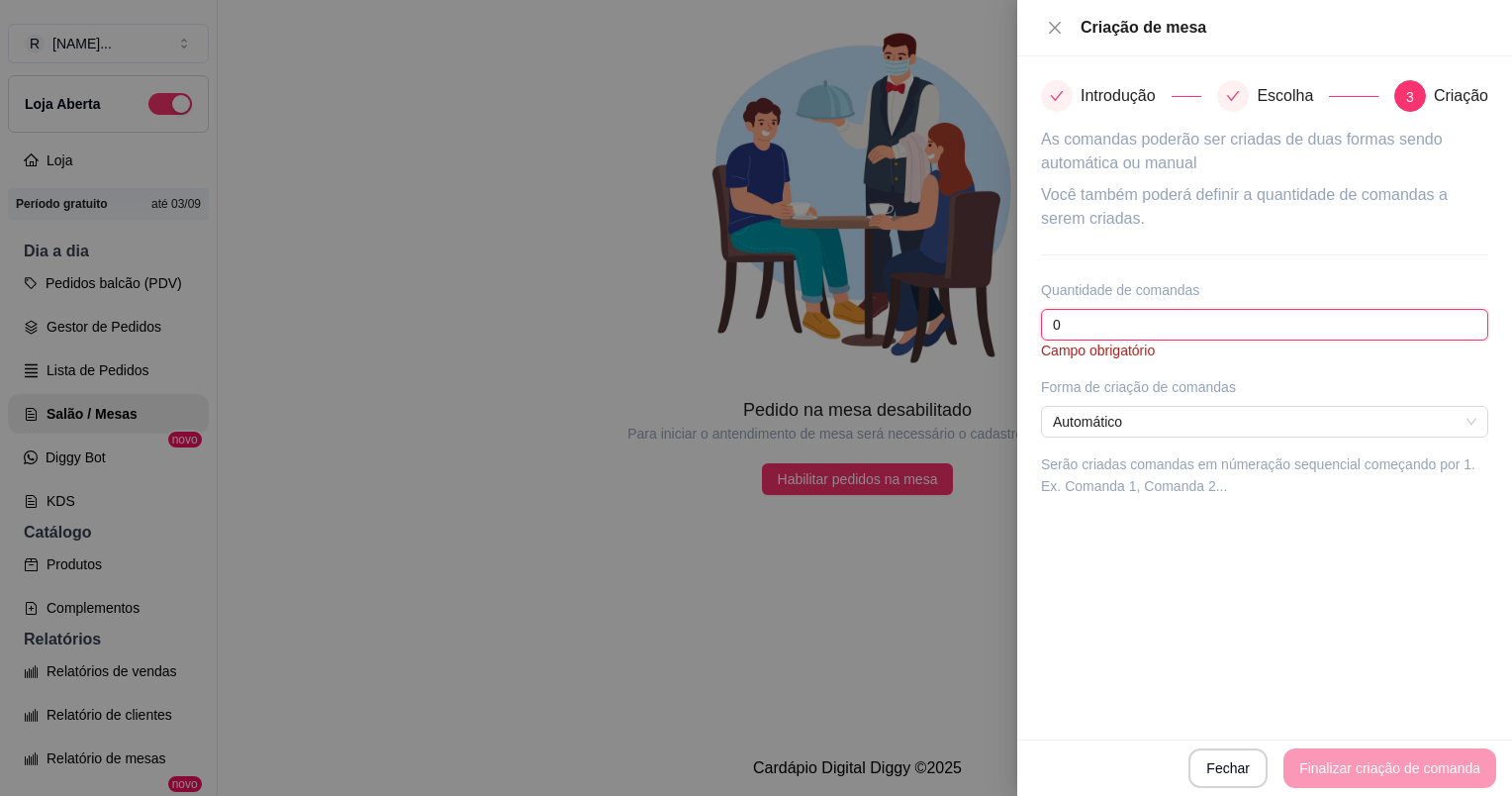 drag, startPoint x: 1207, startPoint y: 322, endPoint x: 1008, endPoint y: 312, distance: 199.2511 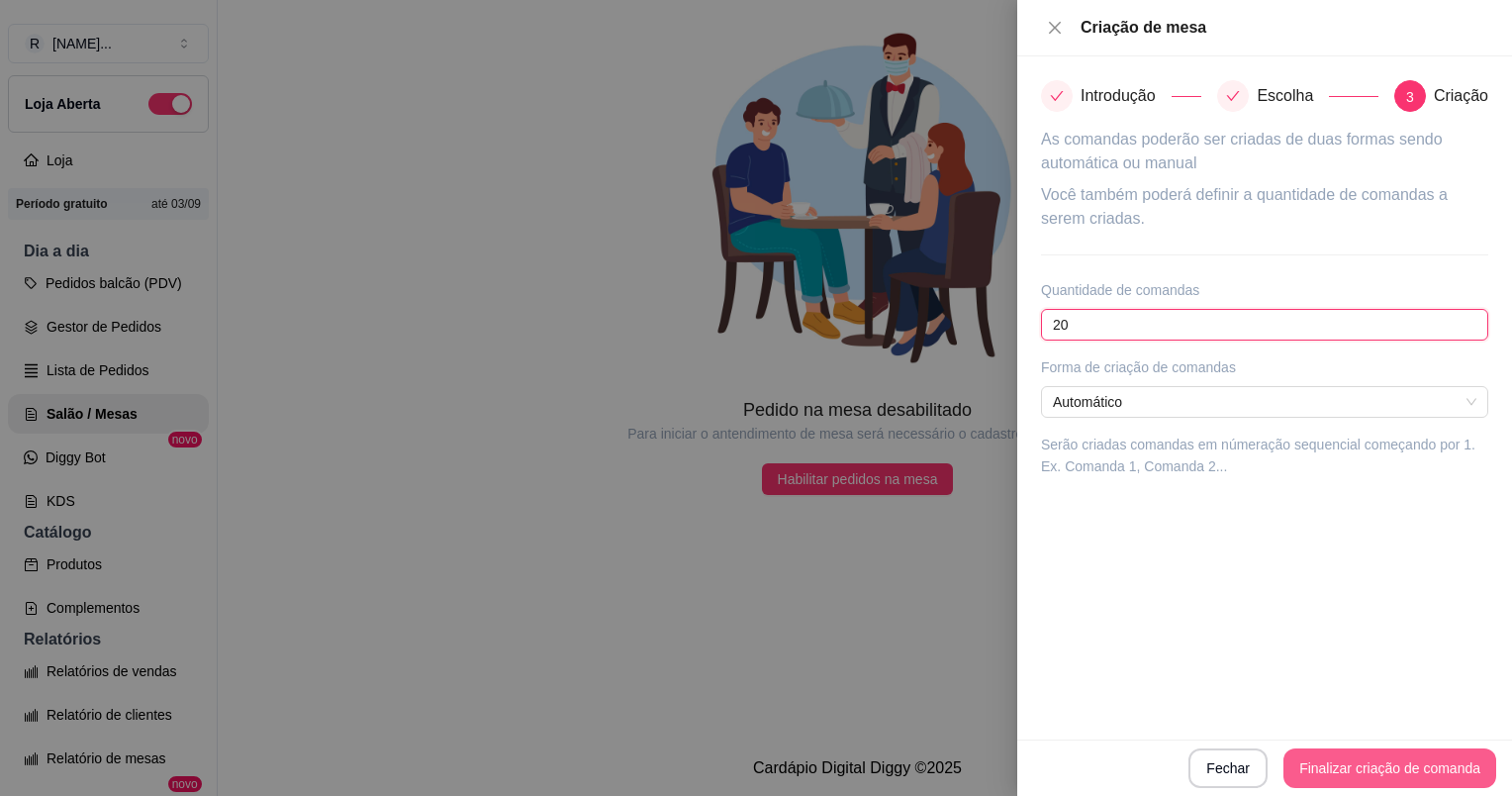 type on "20" 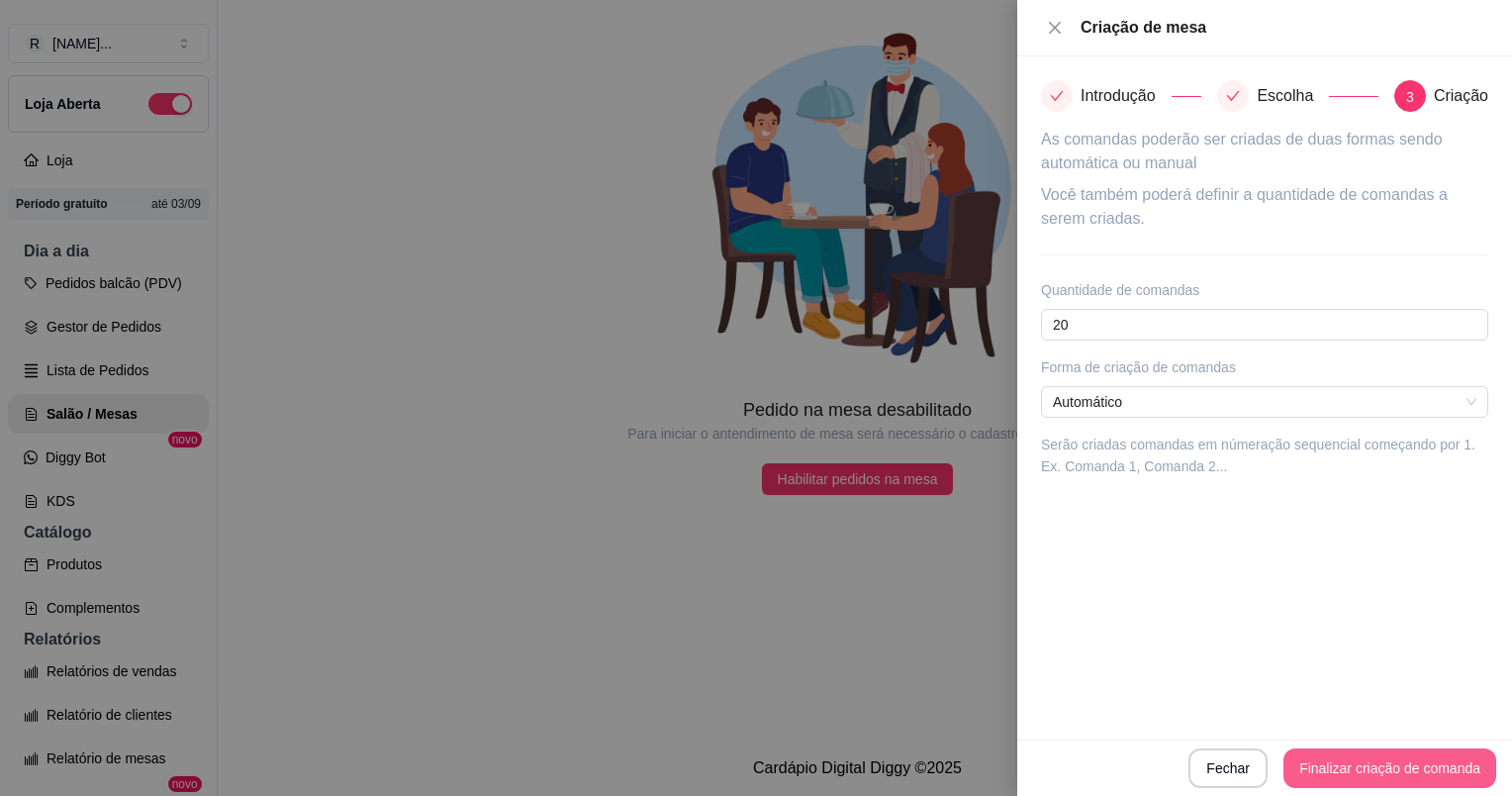 click on "Finalizar criação de comanda" at bounding box center [1389, 768] 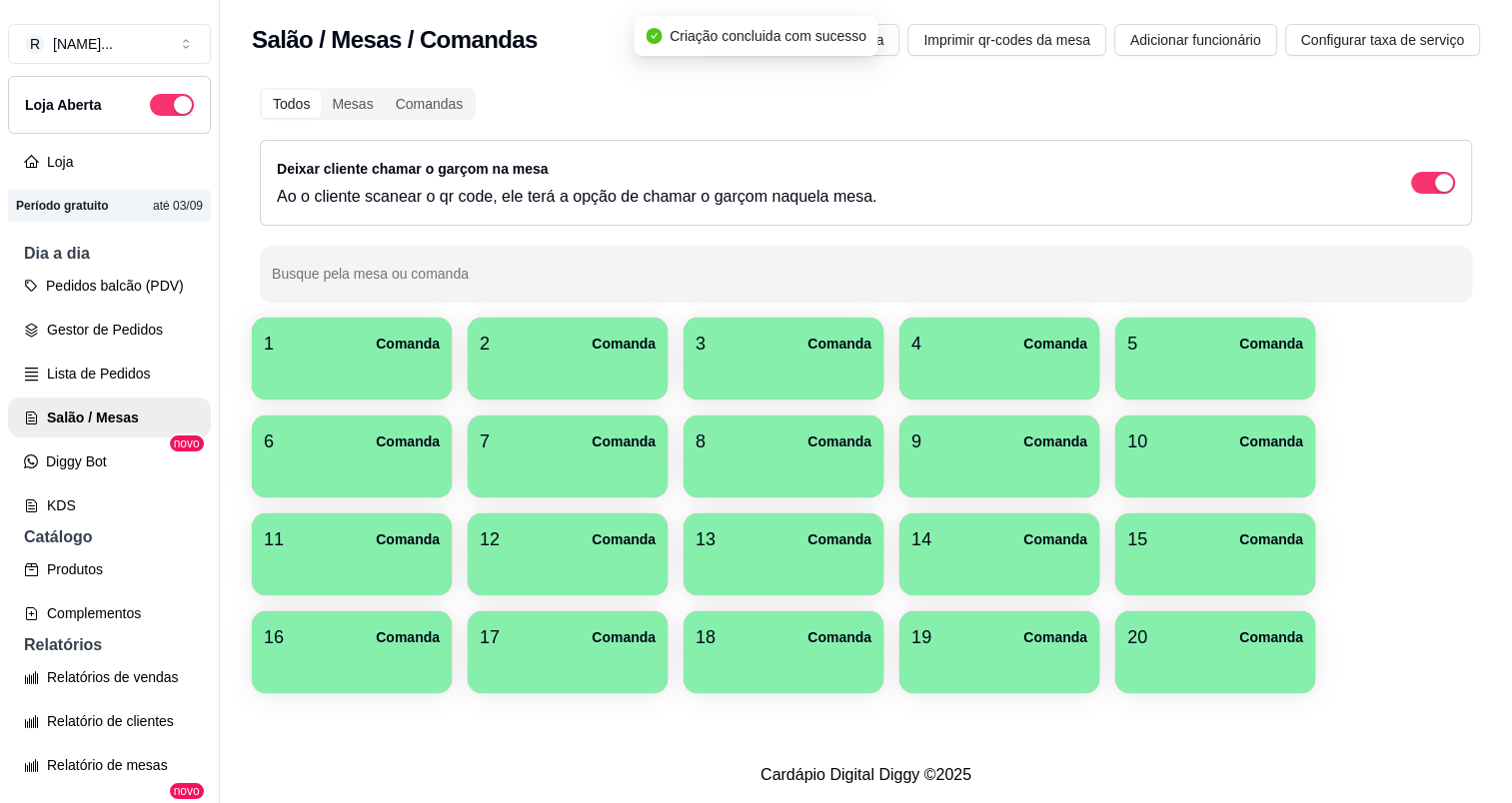 click on "Comanda" at bounding box center (408, 344) 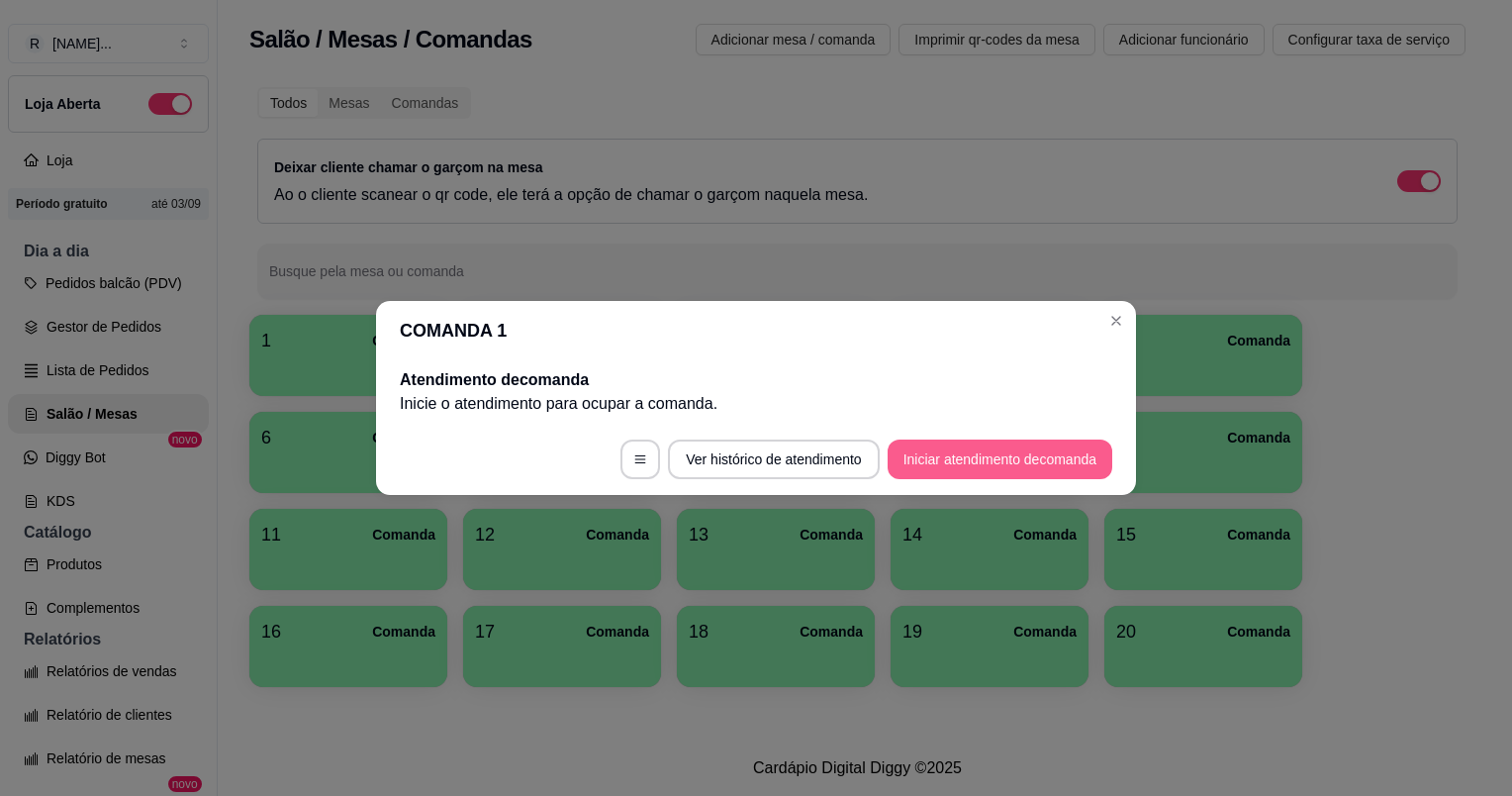 click on "Iniciar atendimento de  comanda" at bounding box center (999, 459) 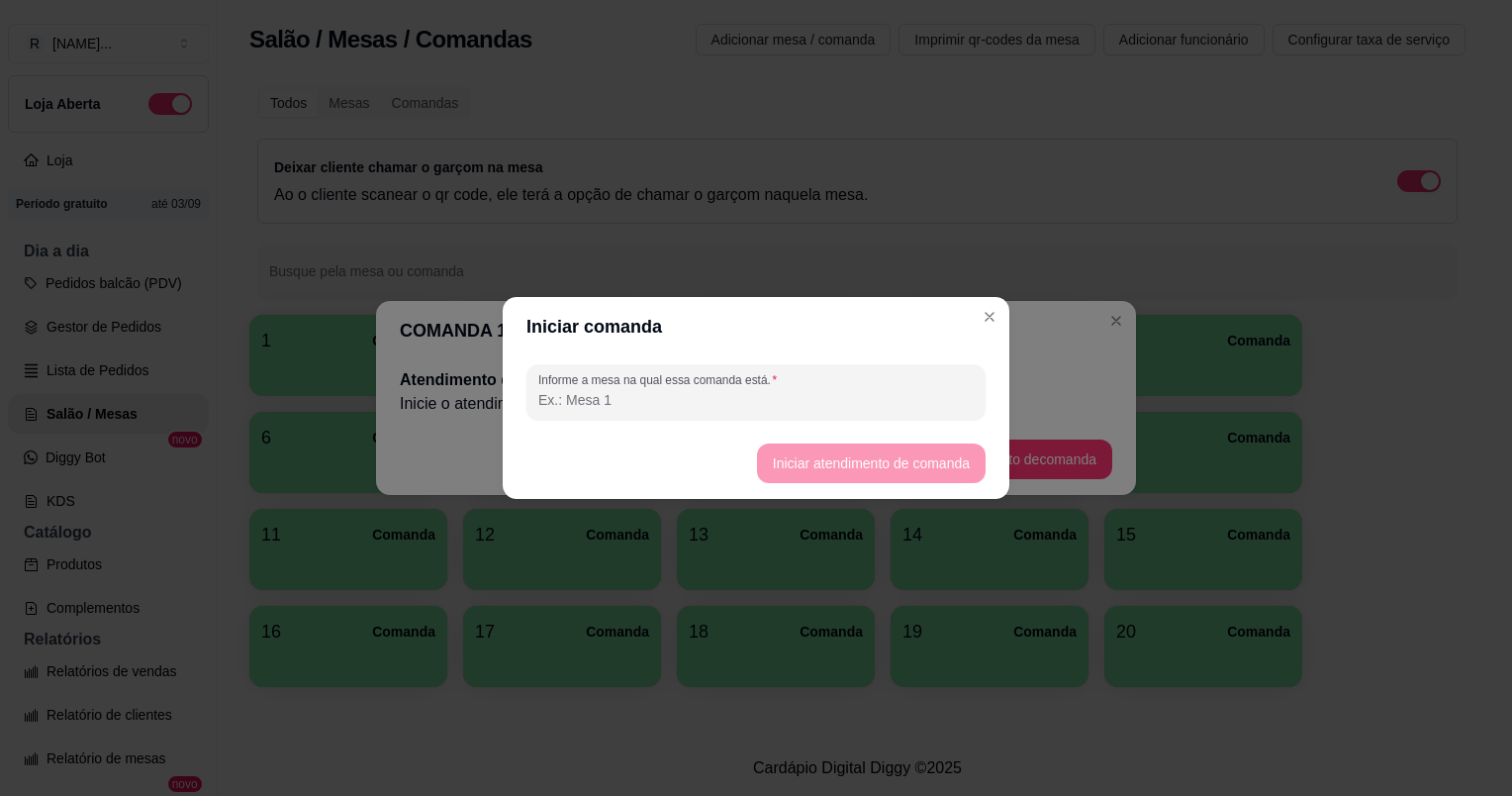 click on "Iniciar atendimento de comanda" at bounding box center [756, 463] 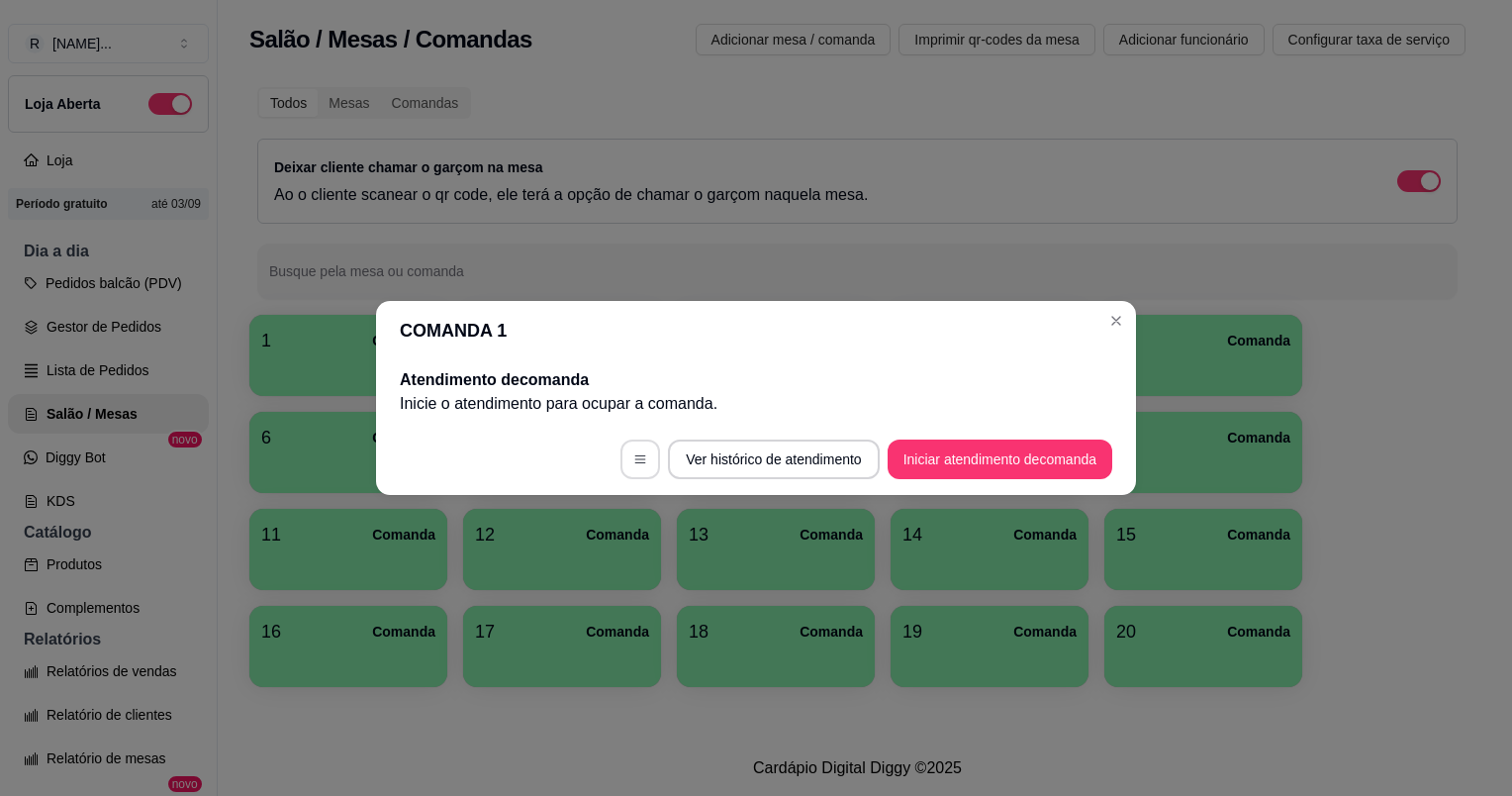 click at bounding box center [640, 459] 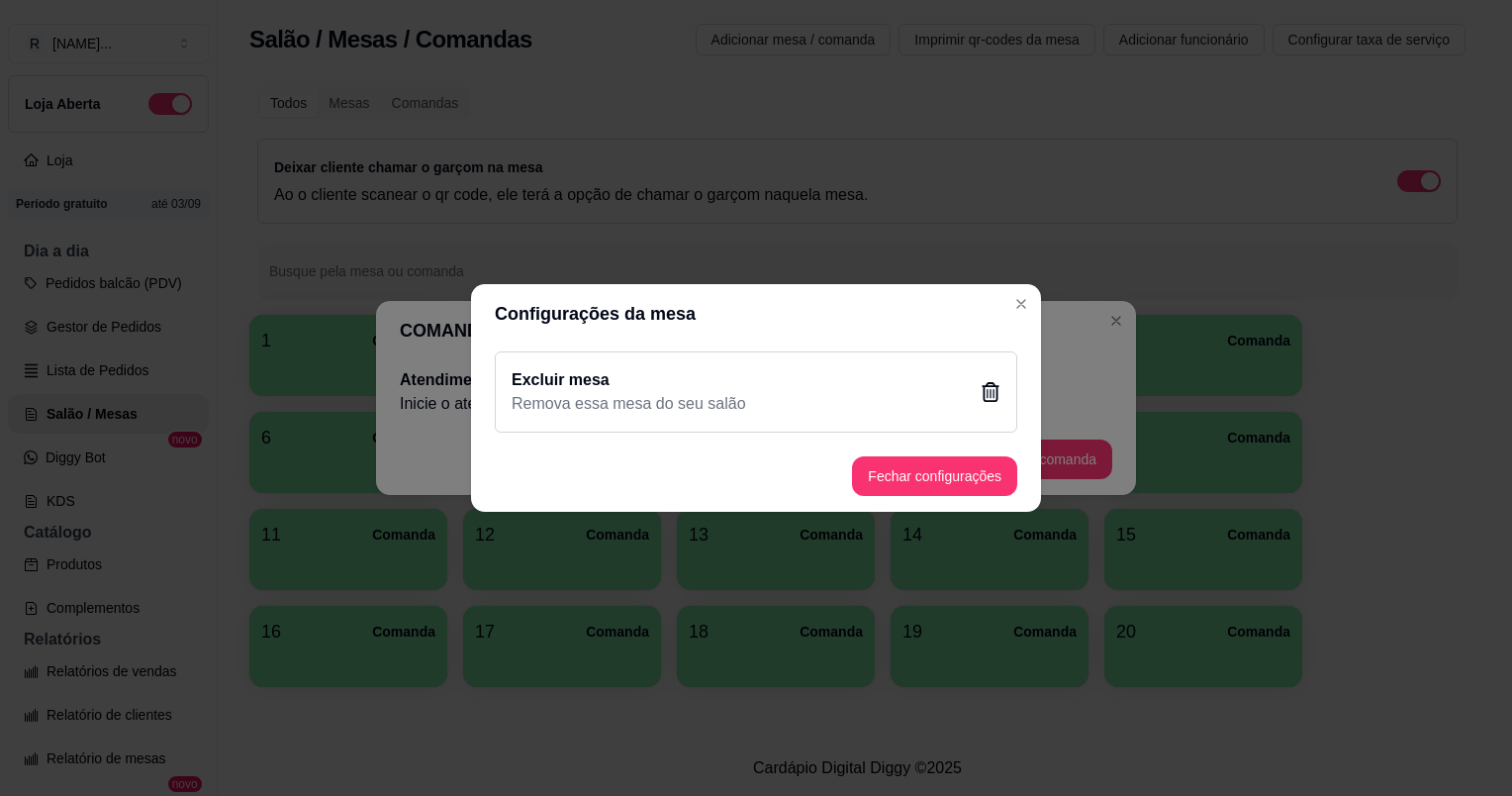 click on "Fechar configurações" at bounding box center [756, 476] 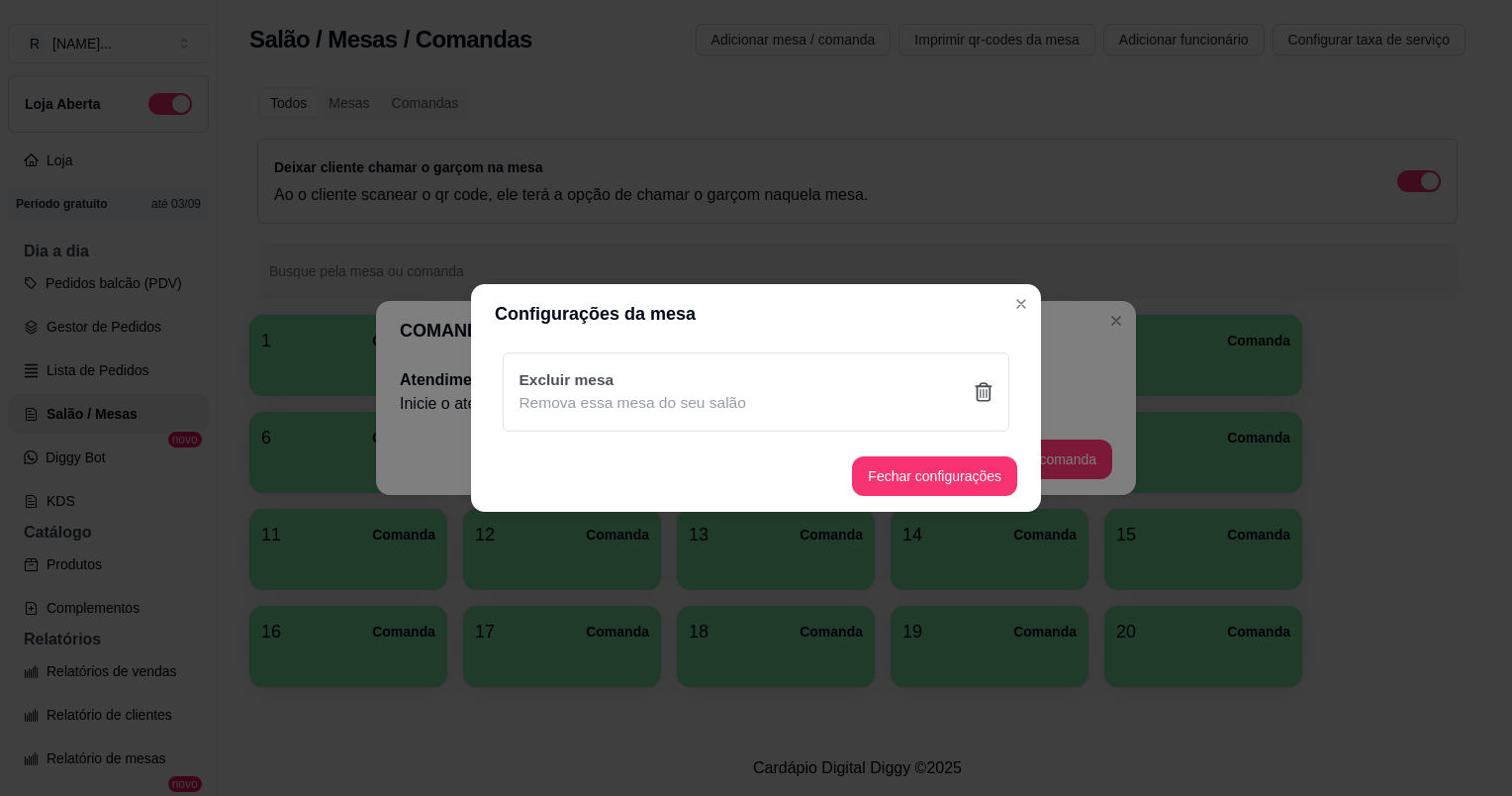 click on "Sim" at bounding box center [858, 502] 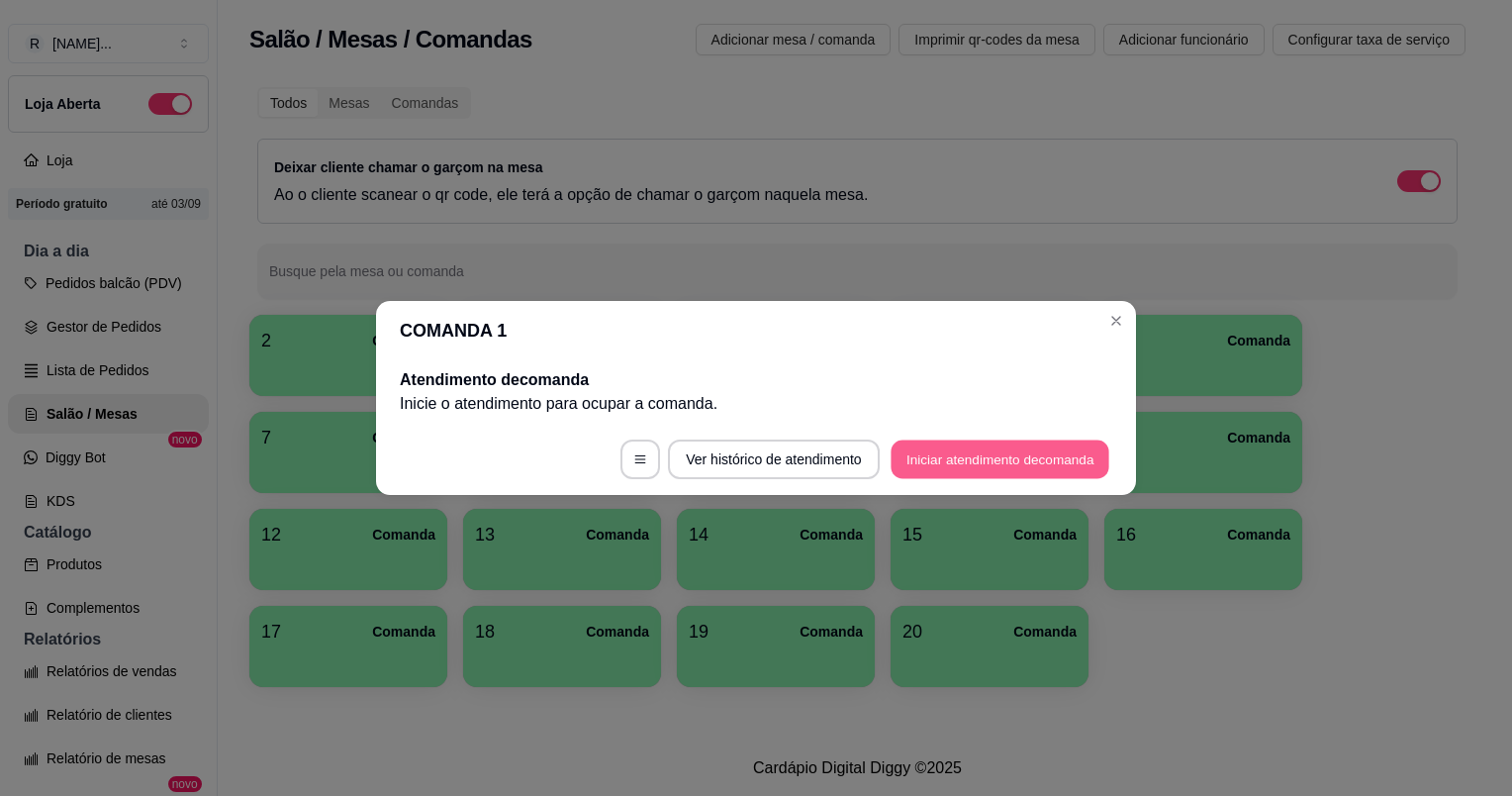 click on "Iniciar atendimento de  comanda" at bounding box center (999, 459) 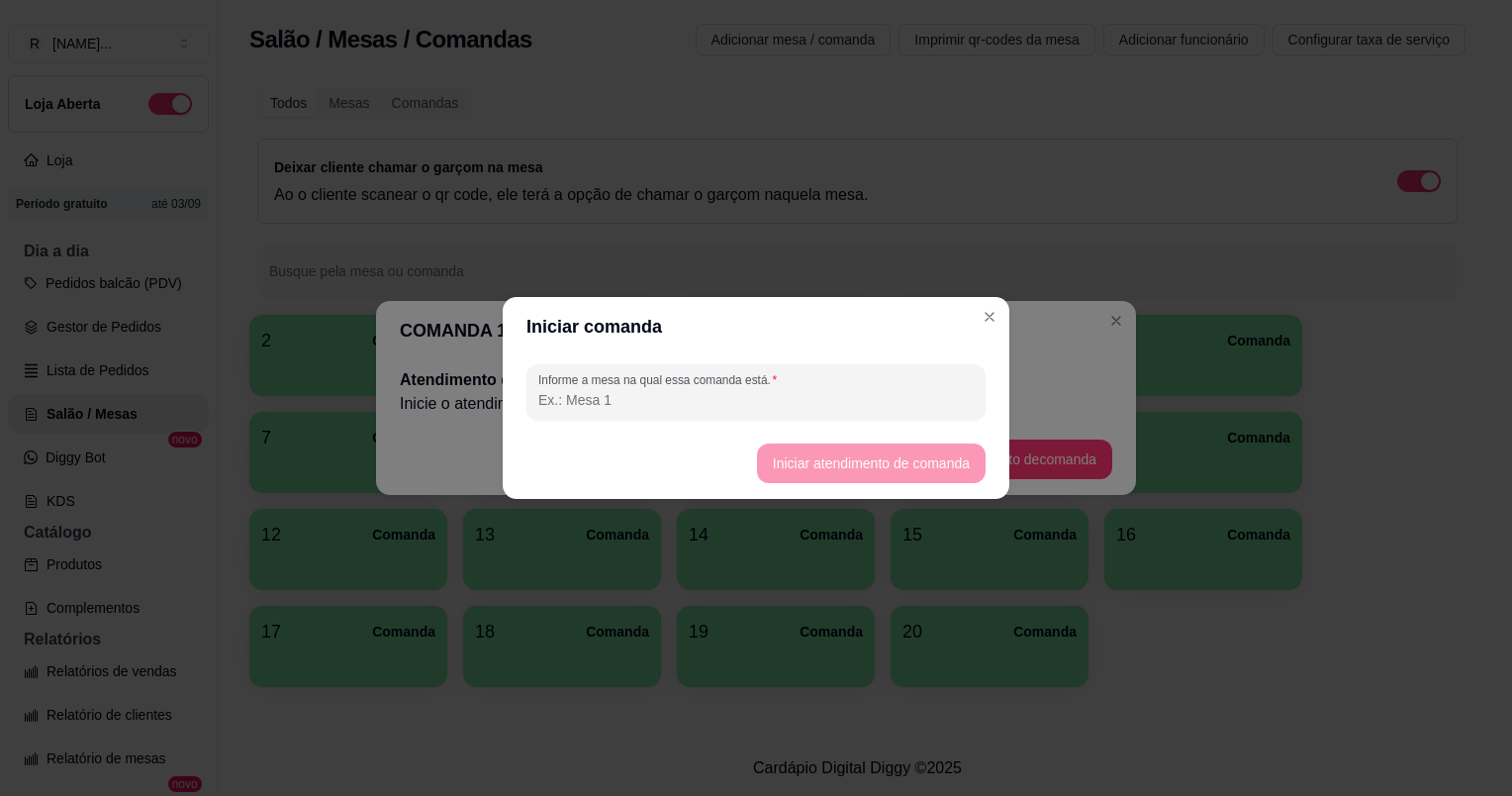 click on "Informe a mesa na qual essa comanda está." at bounding box center (756, 400) 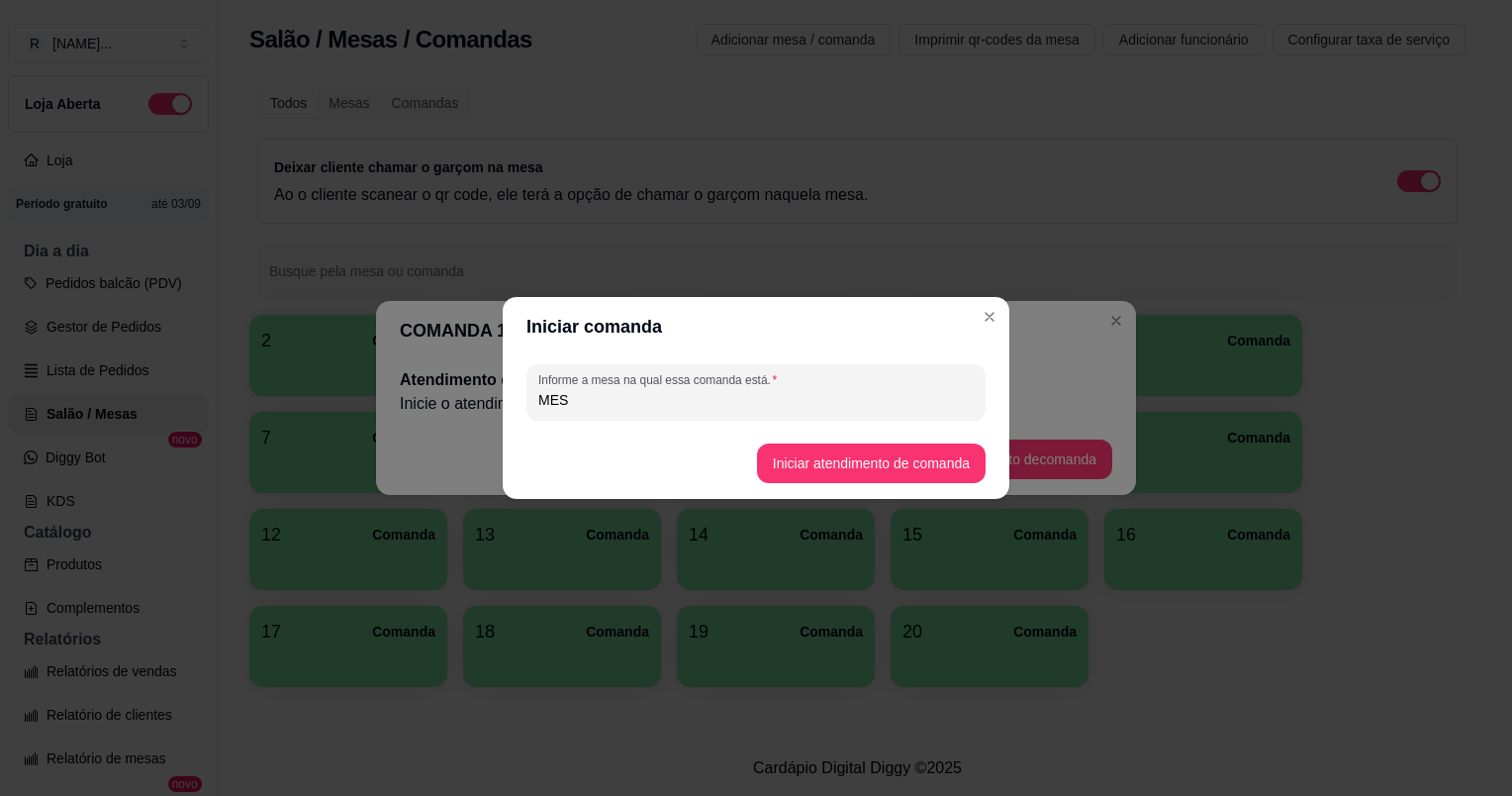 click on "MES" at bounding box center [756, 400] 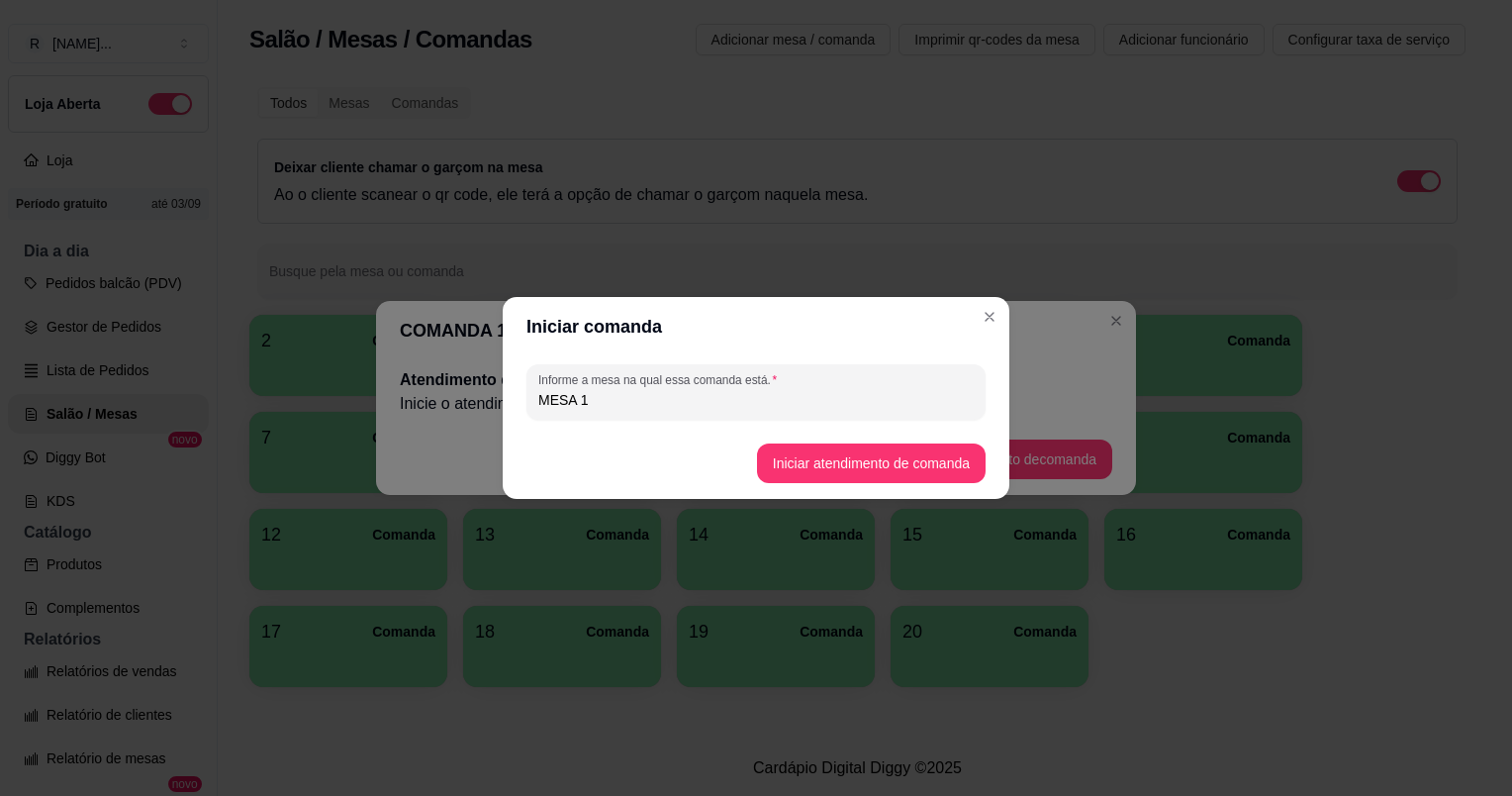 type on "MESA 1" 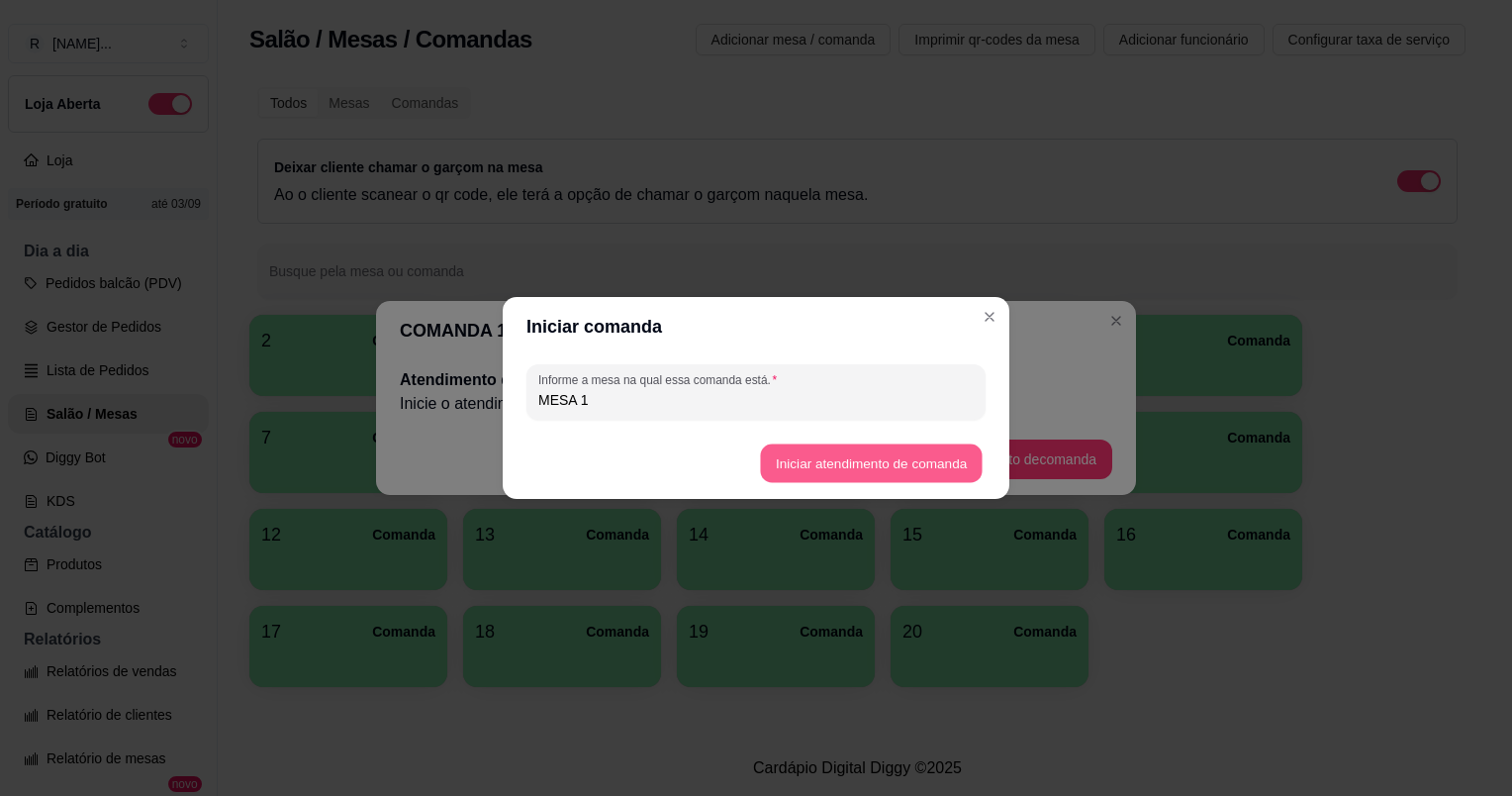 click on "Iniciar atendimento de comanda" at bounding box center (871, 463) 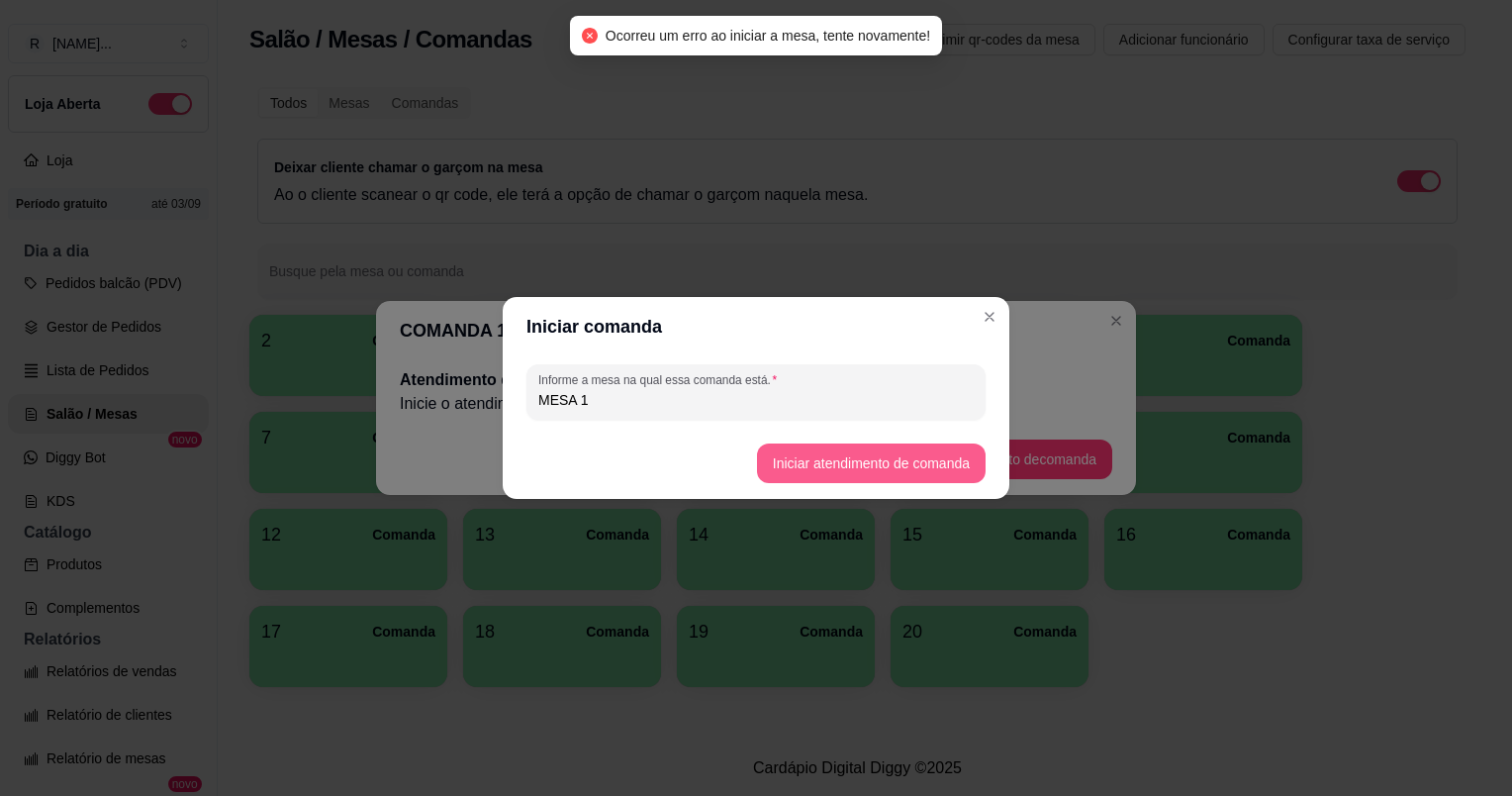 click on "Iniciar atendimento de comanda" at bounding box center [871, 463] 